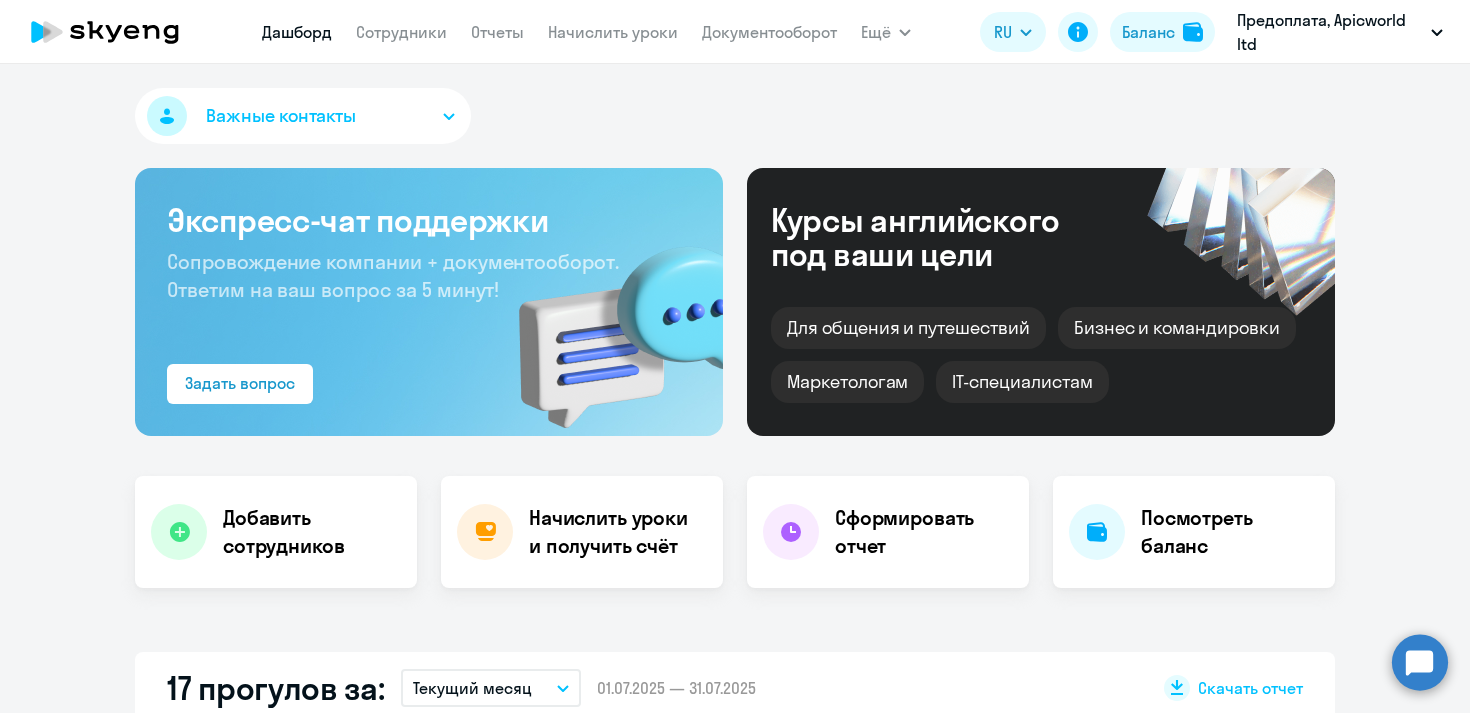 select on "30" 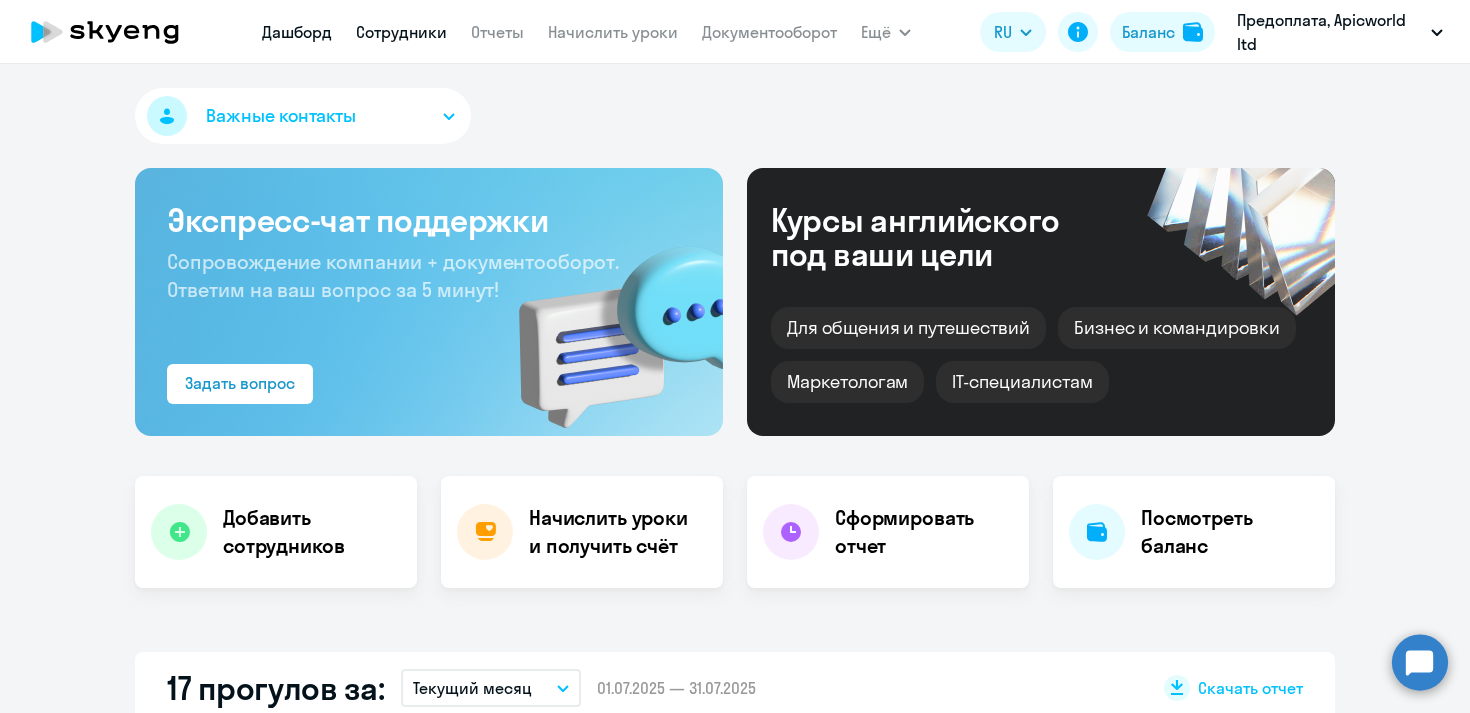 click on "Сотрудники" at bounding box center (401, 32) 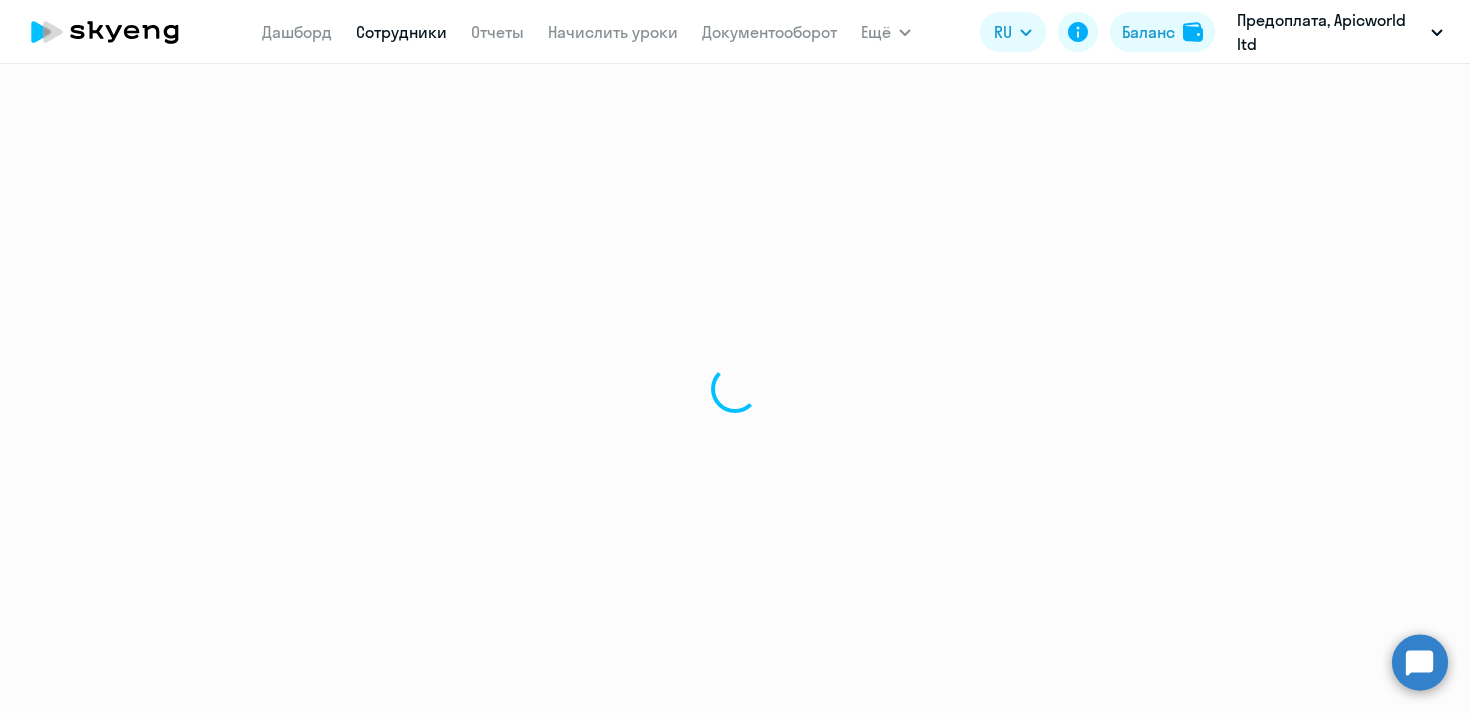 select on "30" 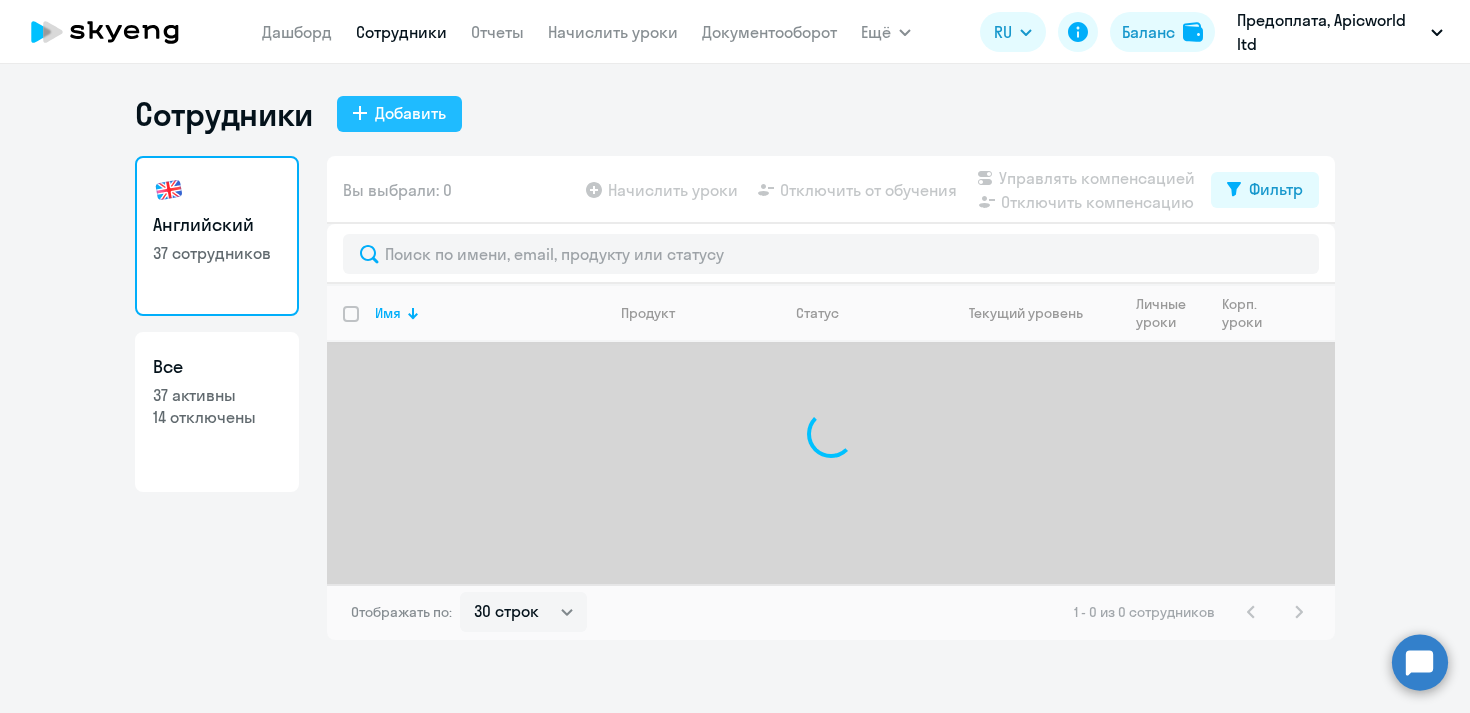click on "Добавить" 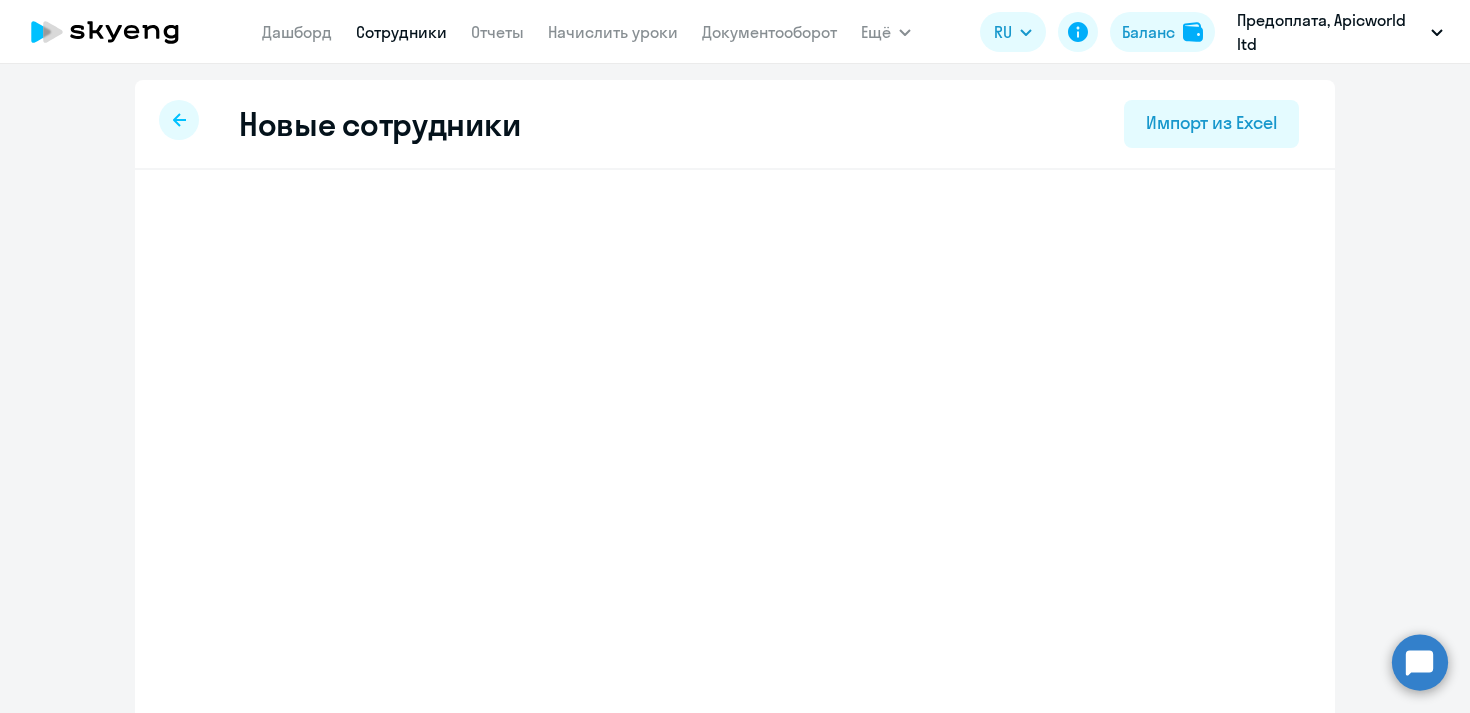select on "english_adult_not_native_speaker" 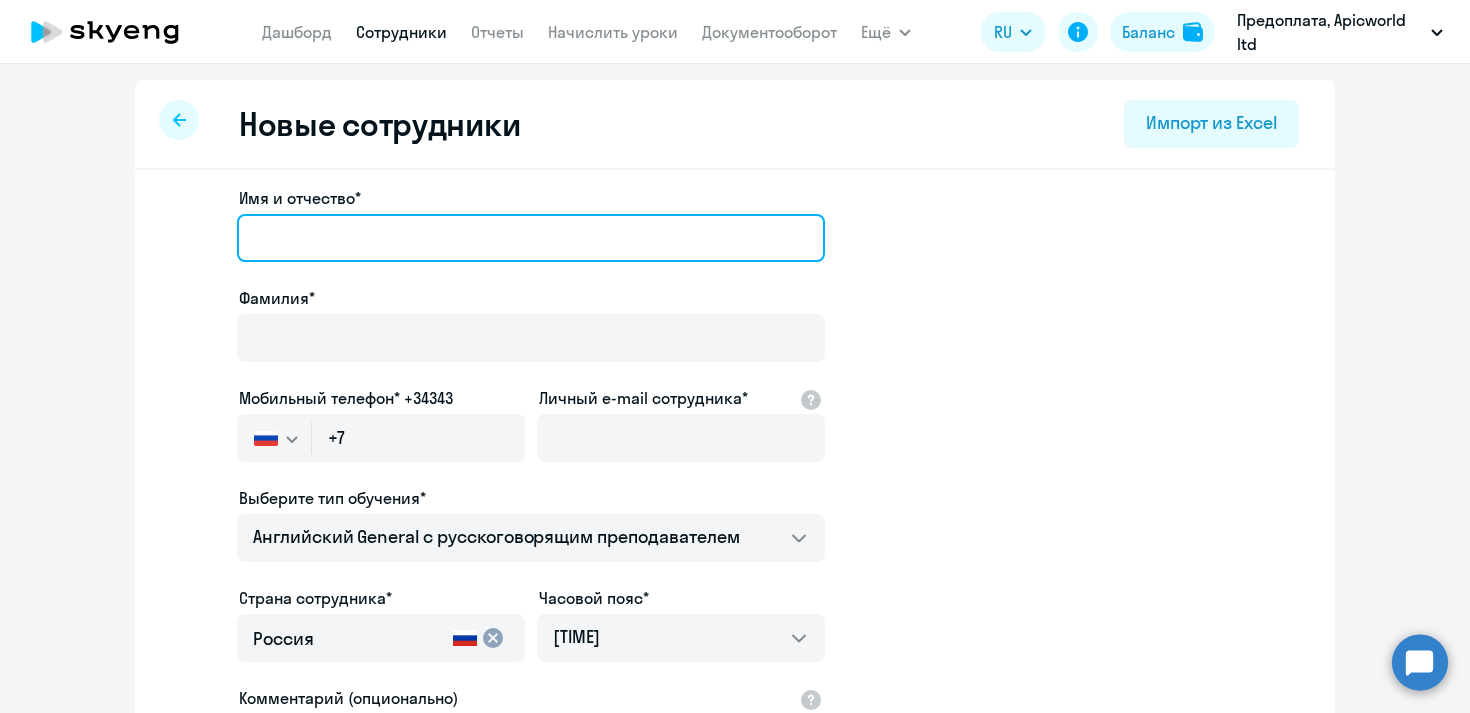 click on "Имя и отчество*" at bounding box center [531, 238] 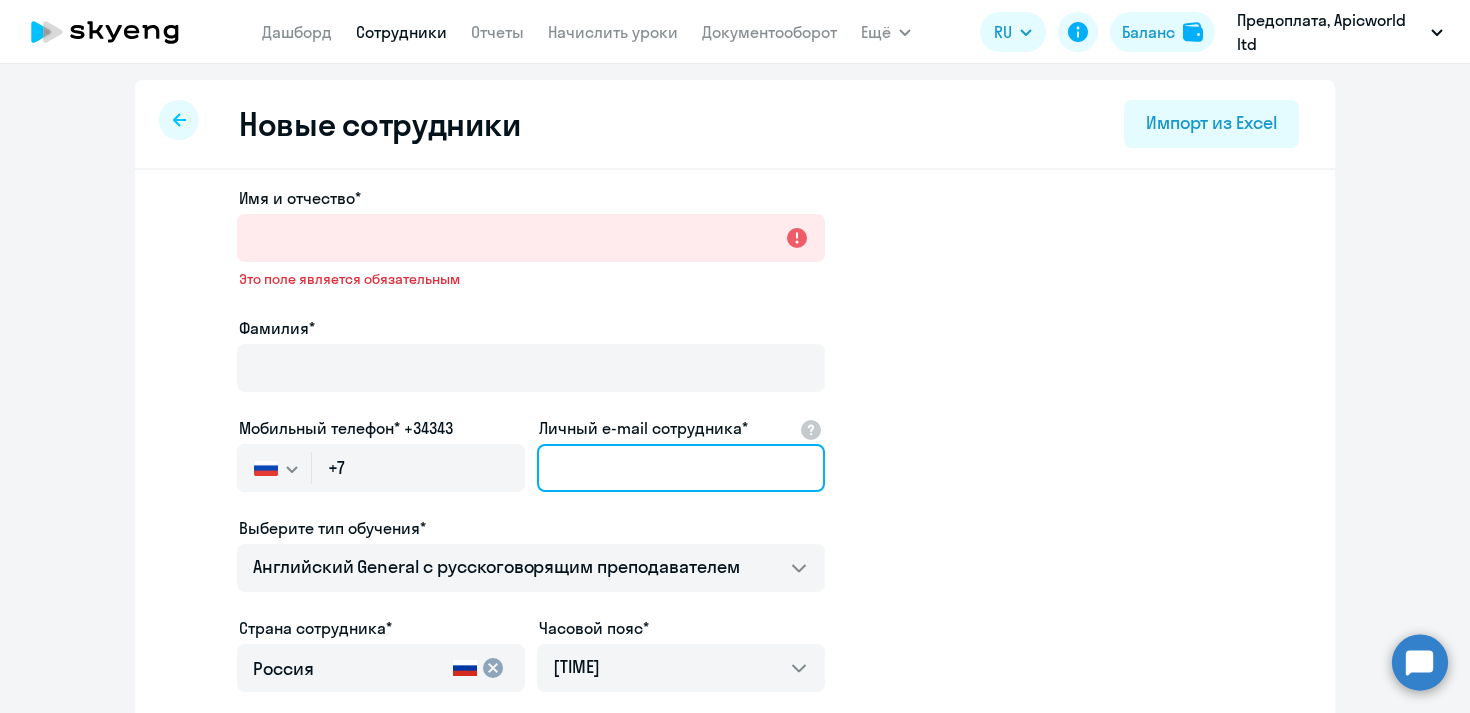 click on "Личный e-mail сотрудника*" at bounding box center (681, 468) 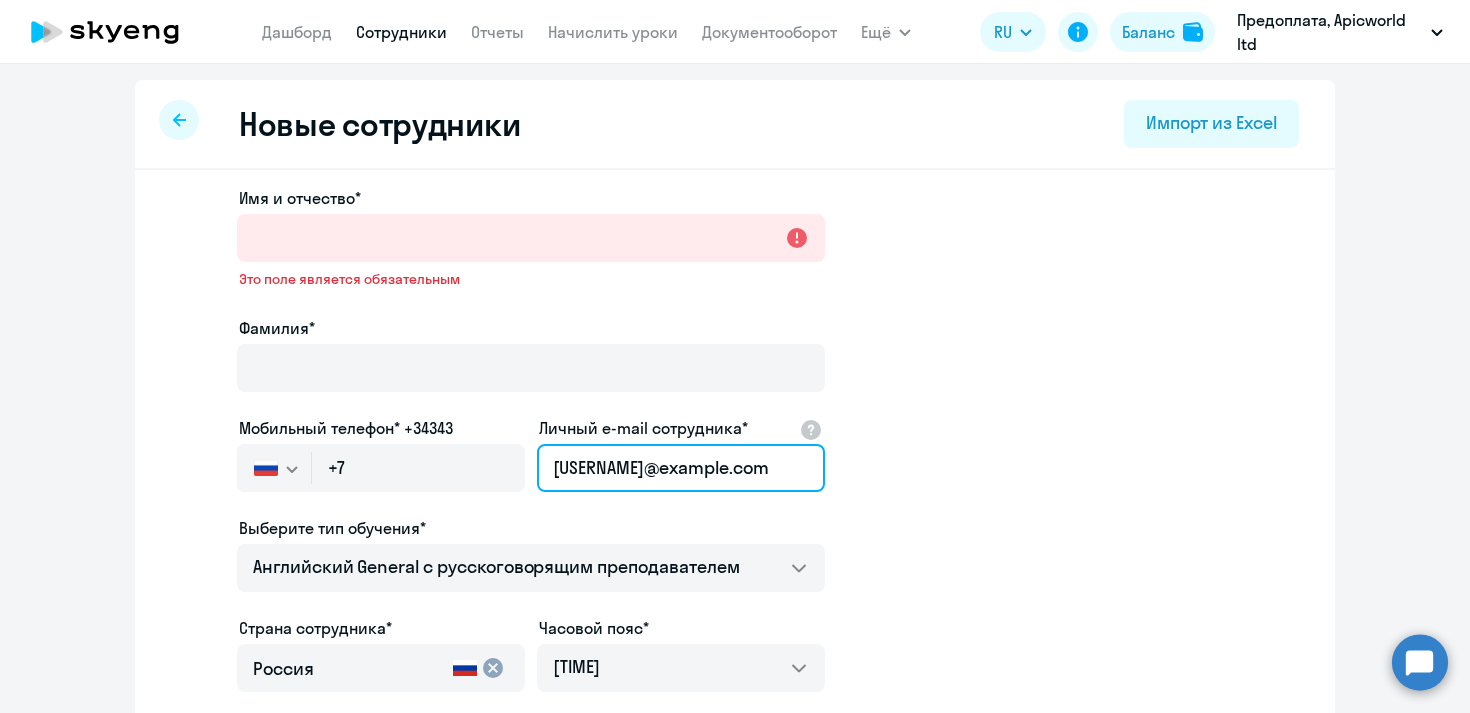 type on "[USERNAME]@example.com" 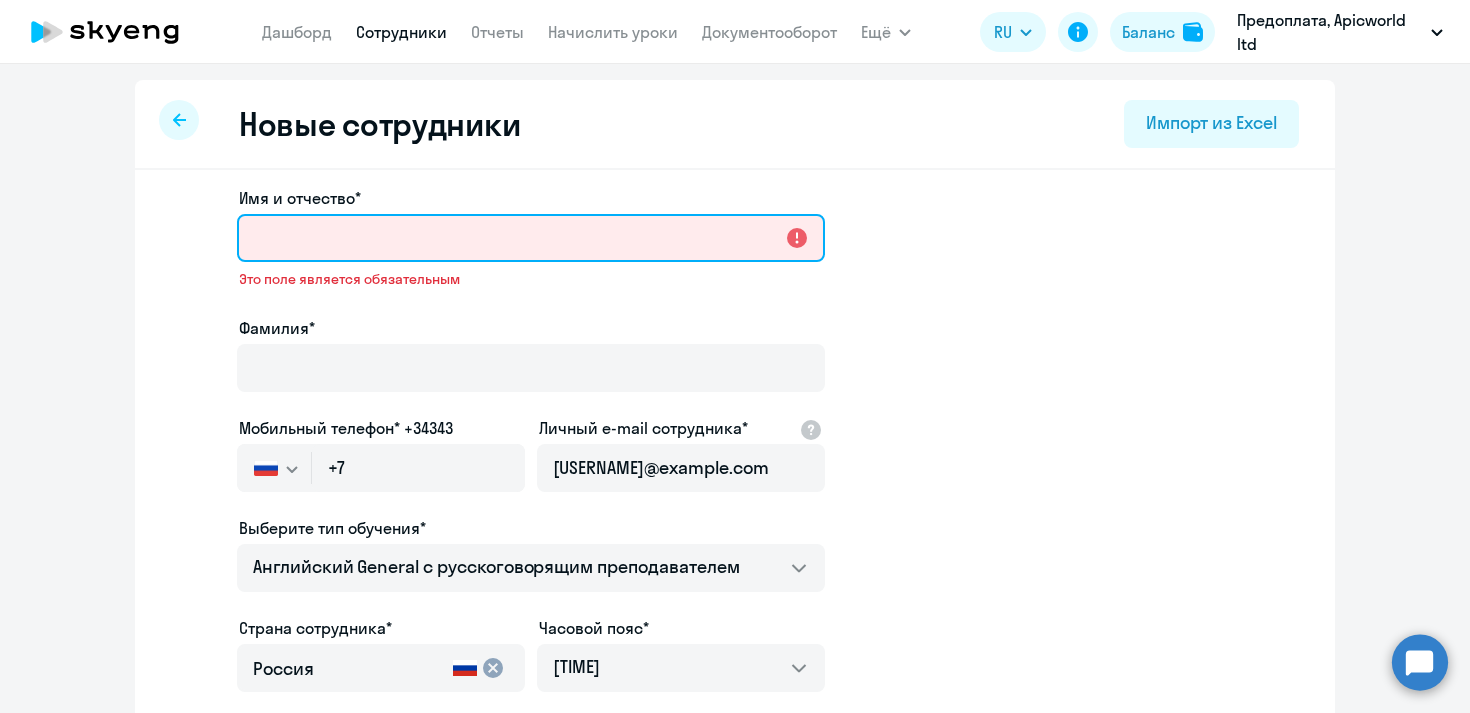 click on "Имя и отчество*" at bounding box center (531, 238) 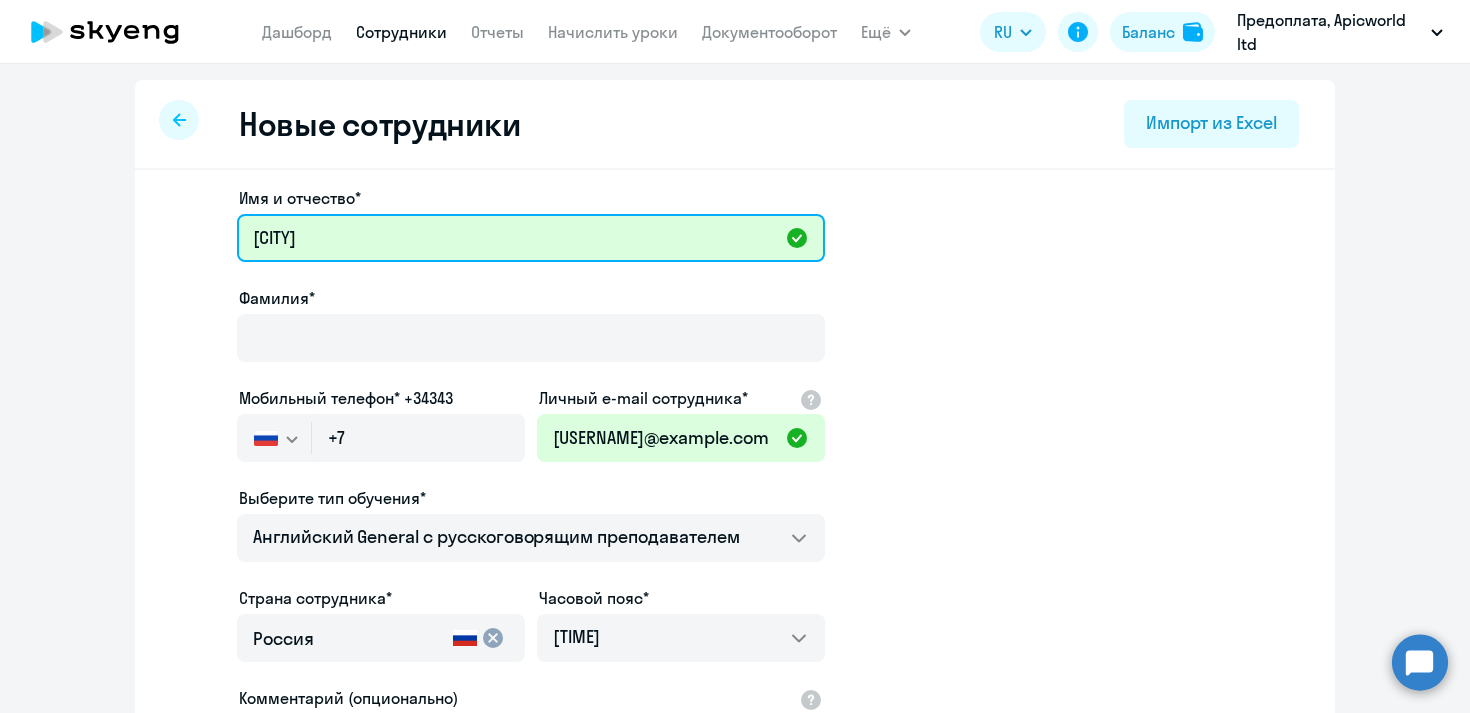 type on "L" 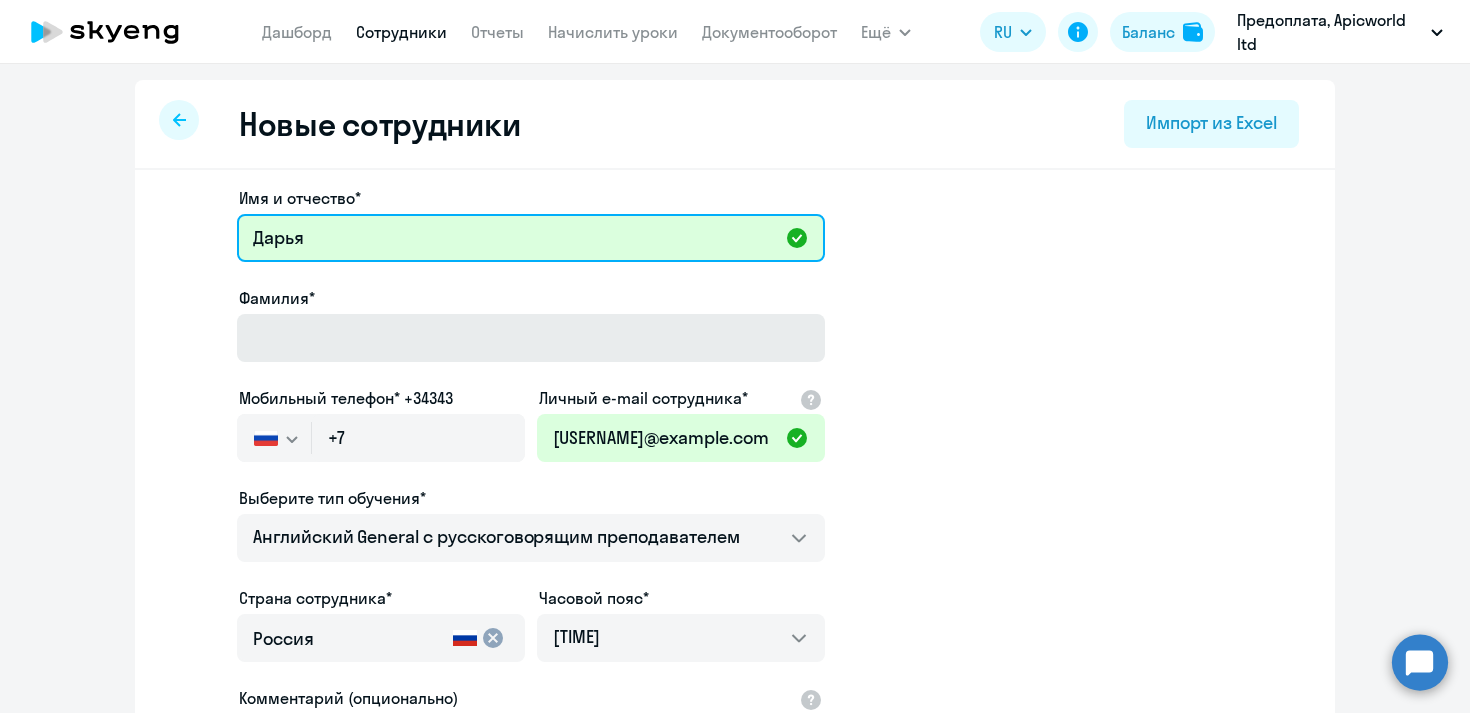 type on "Дарья" 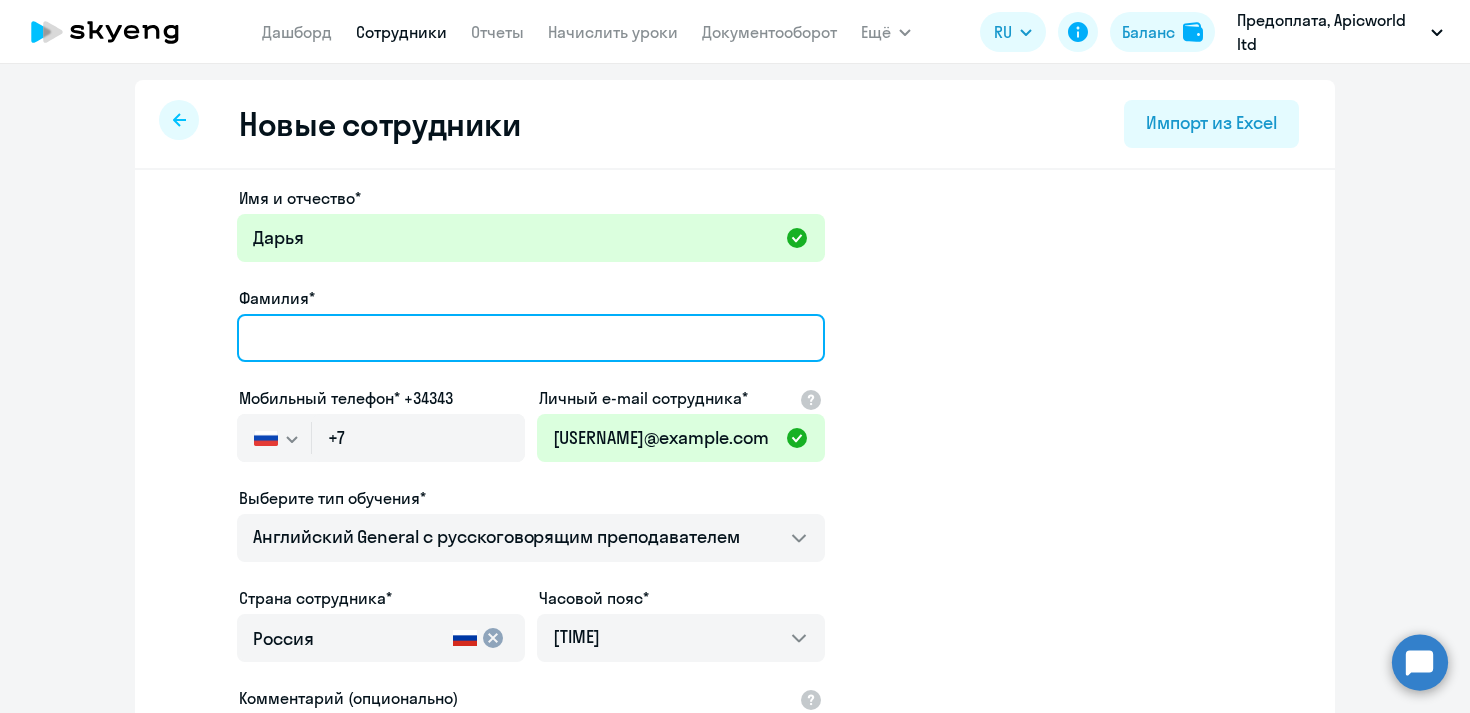 click on "Фамилия*" at bounding box center [531, 338] 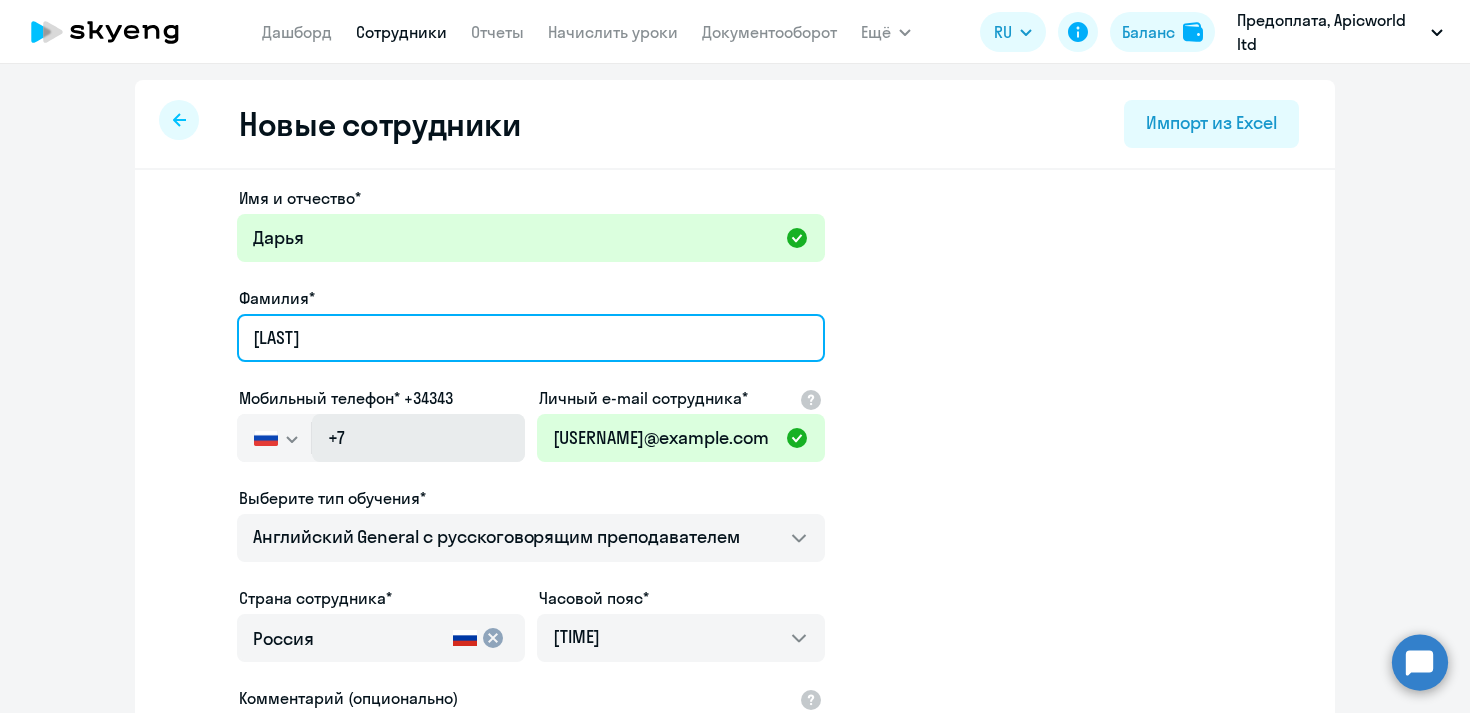 type on "[LAST]" 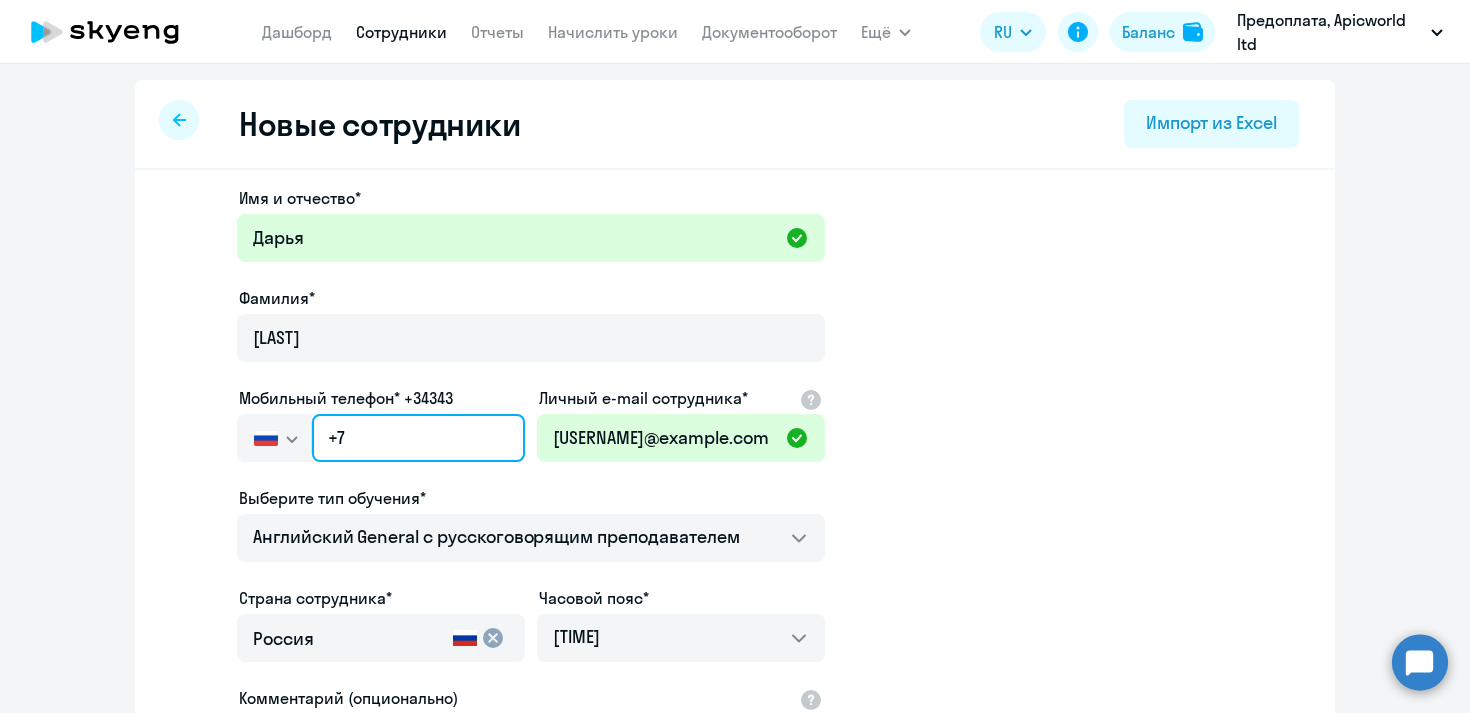 click on "+7" 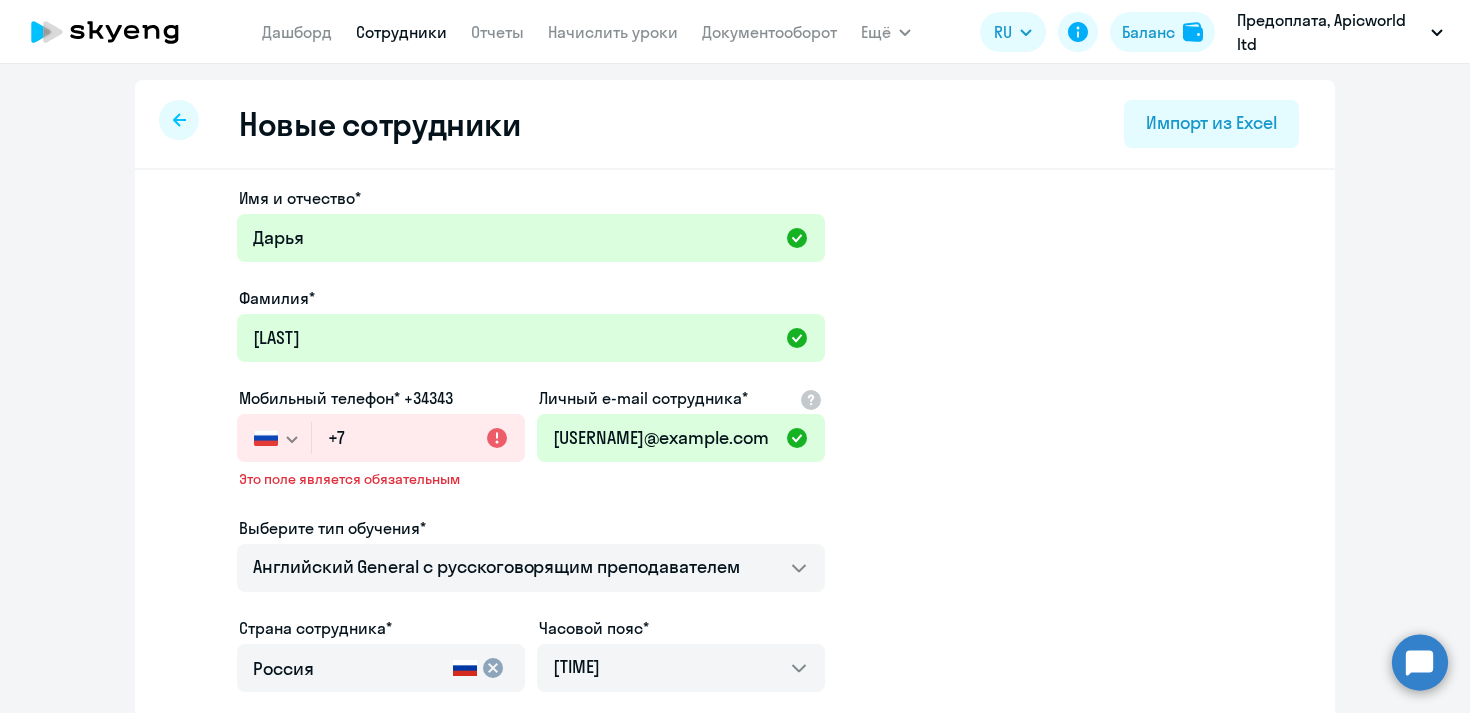 click 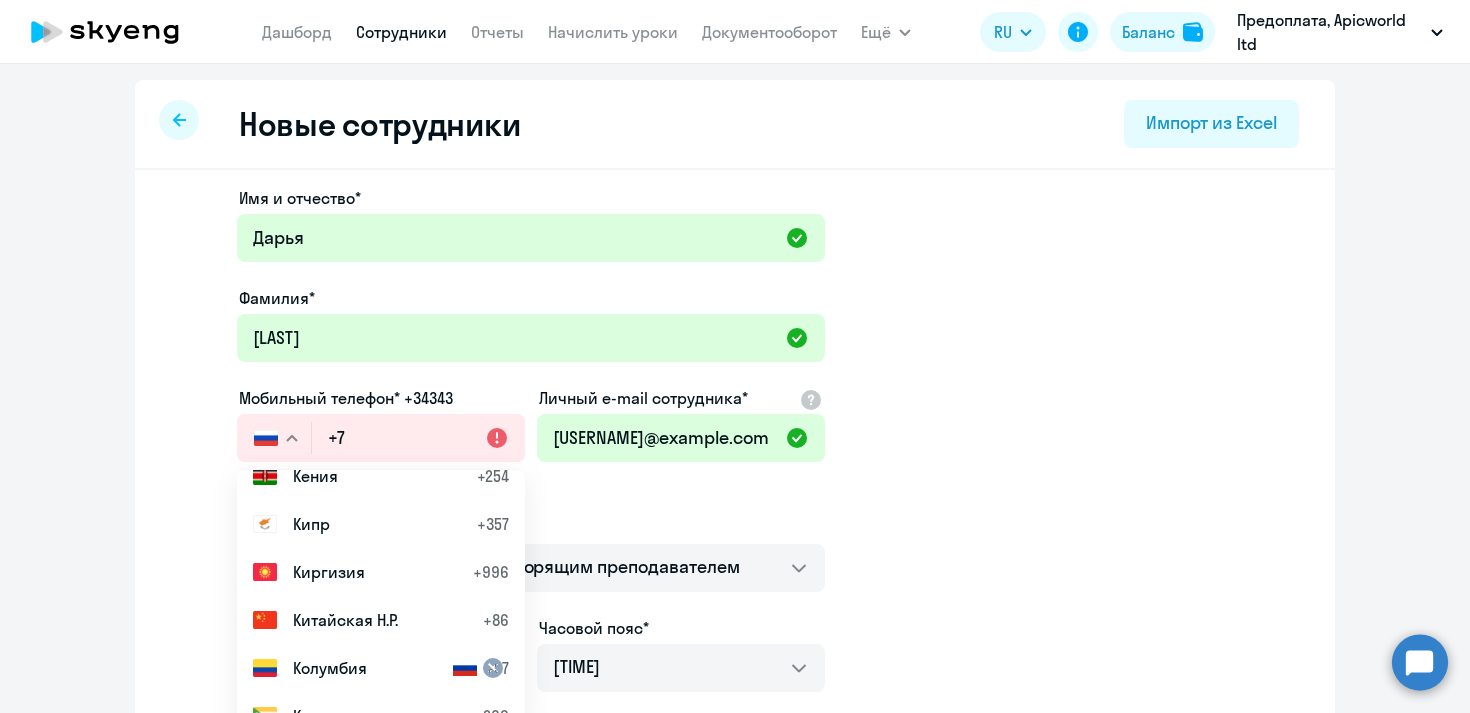 scroll, scrollTop: 4163, scrollLeft: 0, axis: vertical 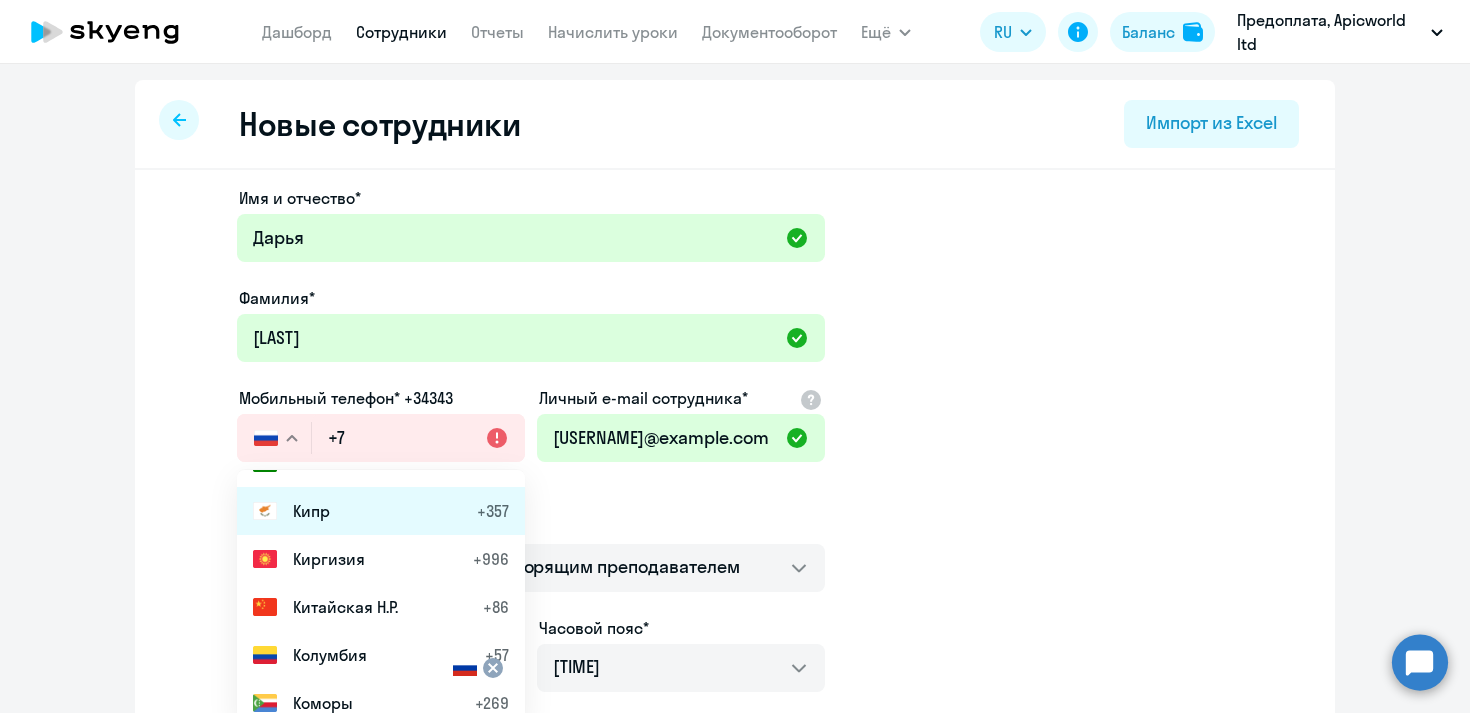 click on "Кипр" 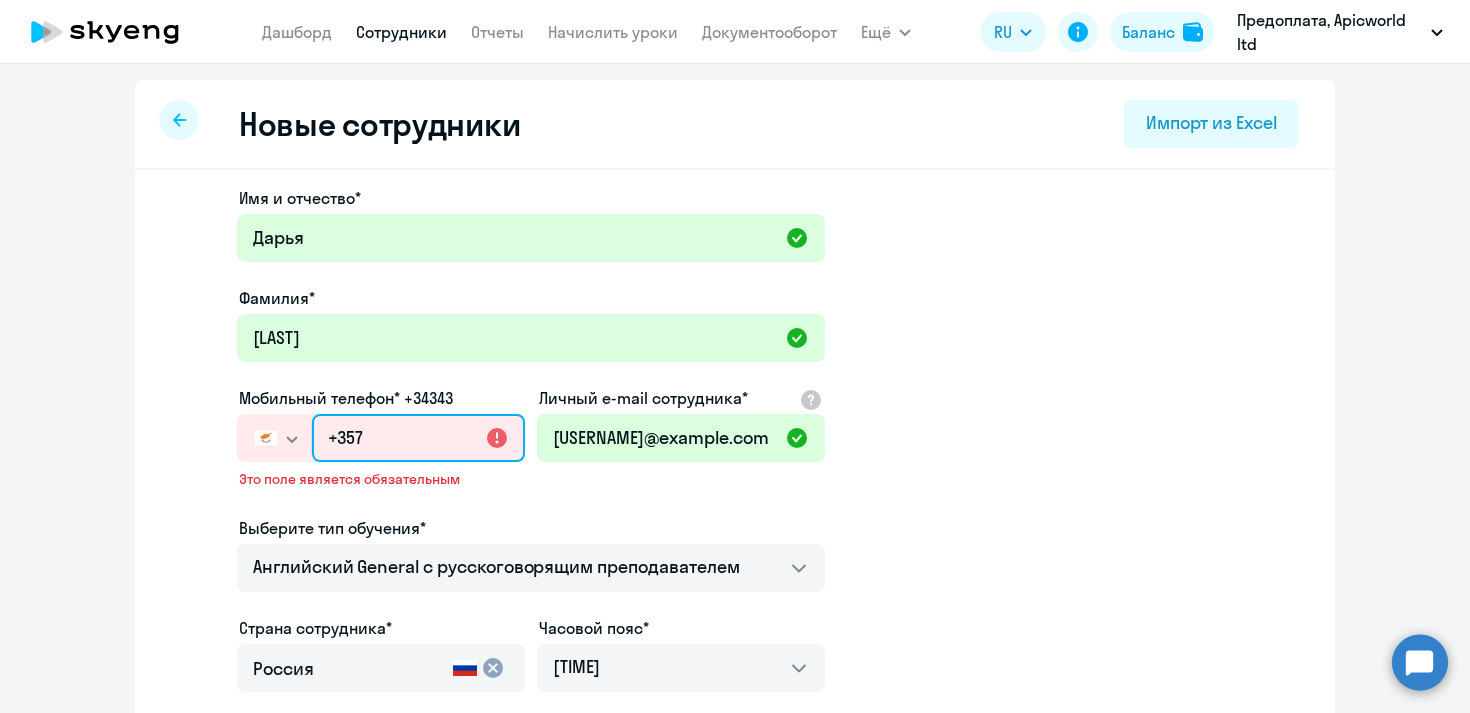 click on "+357" 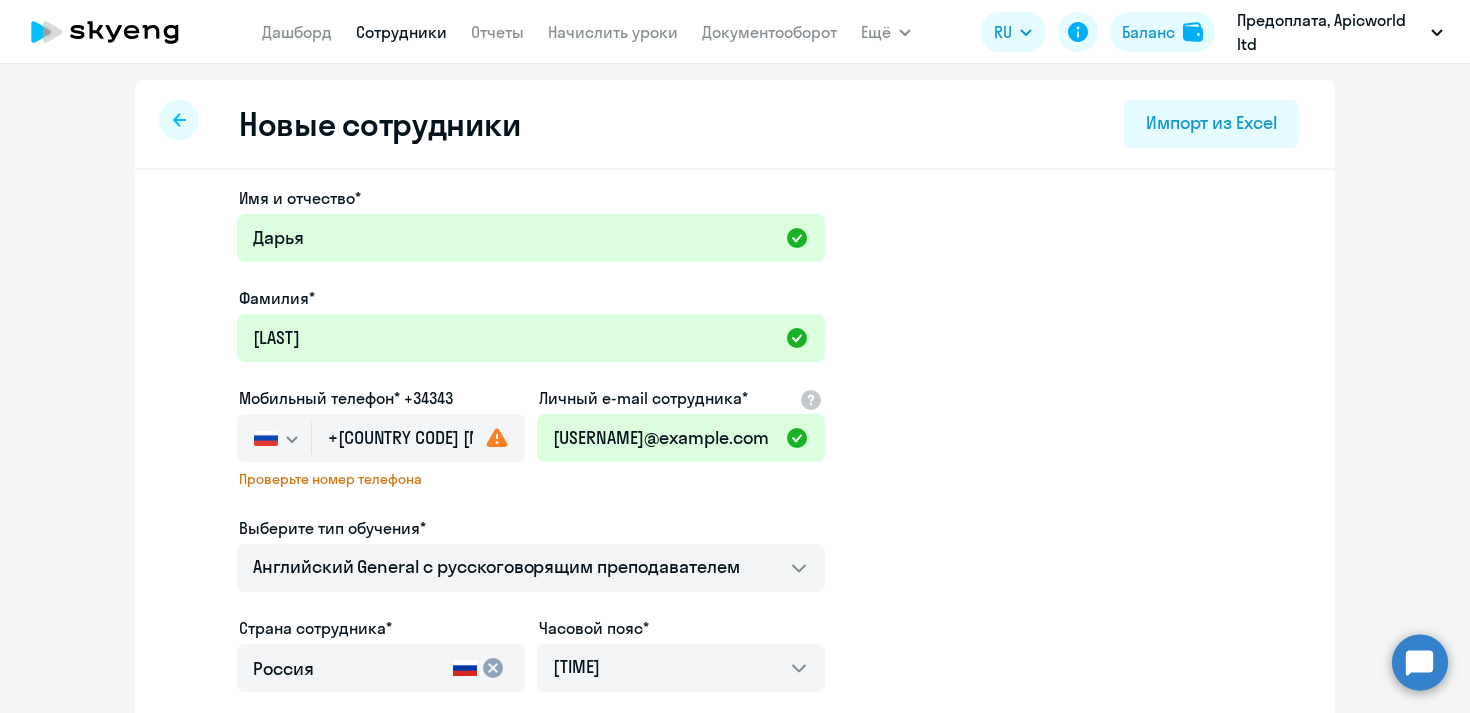click 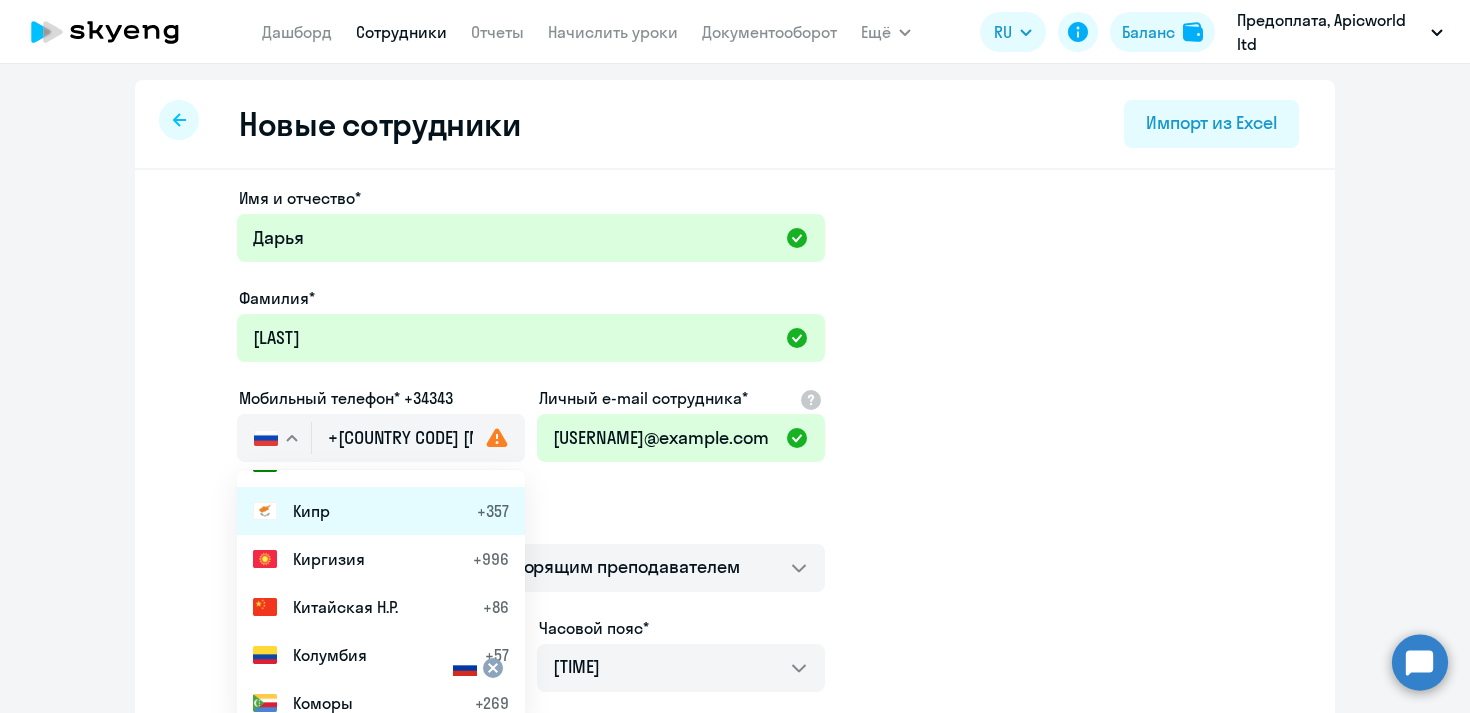 click on "Кипр" 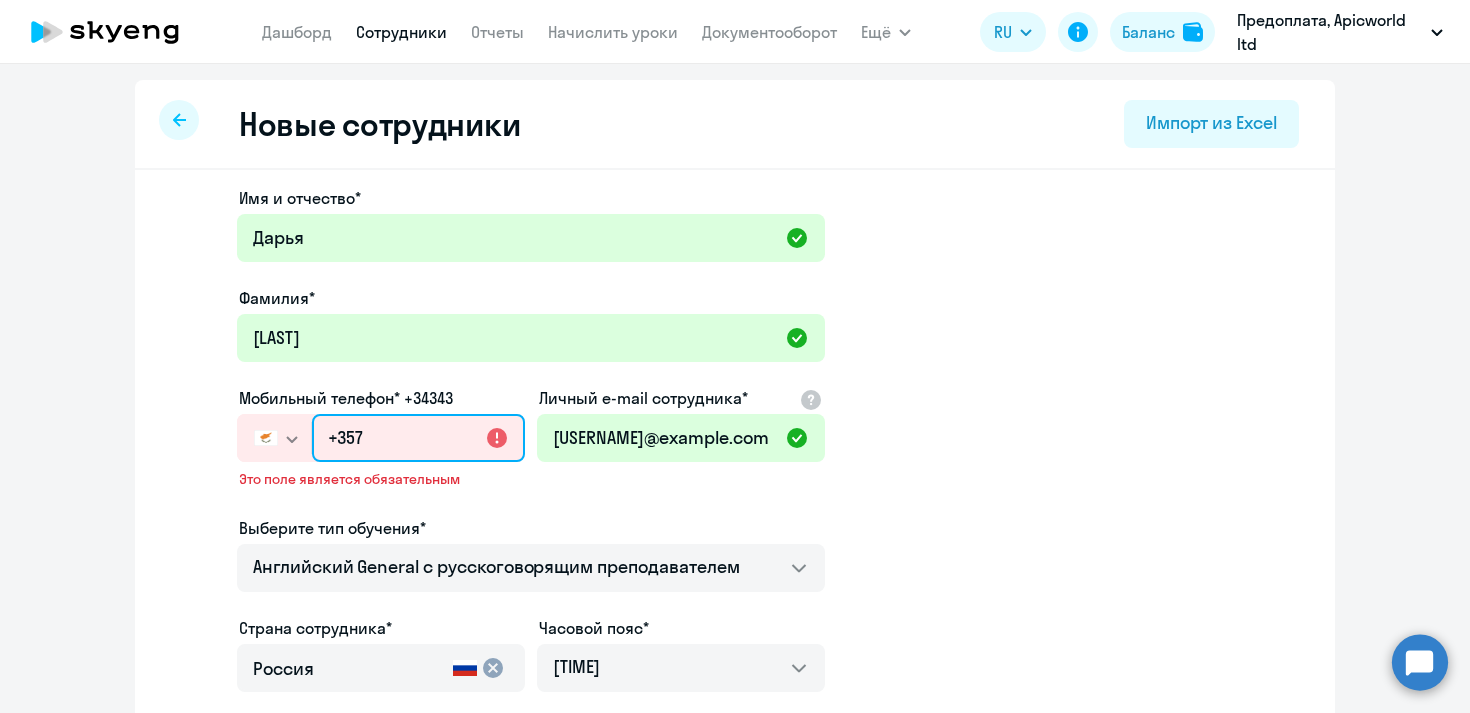 click on "+357" 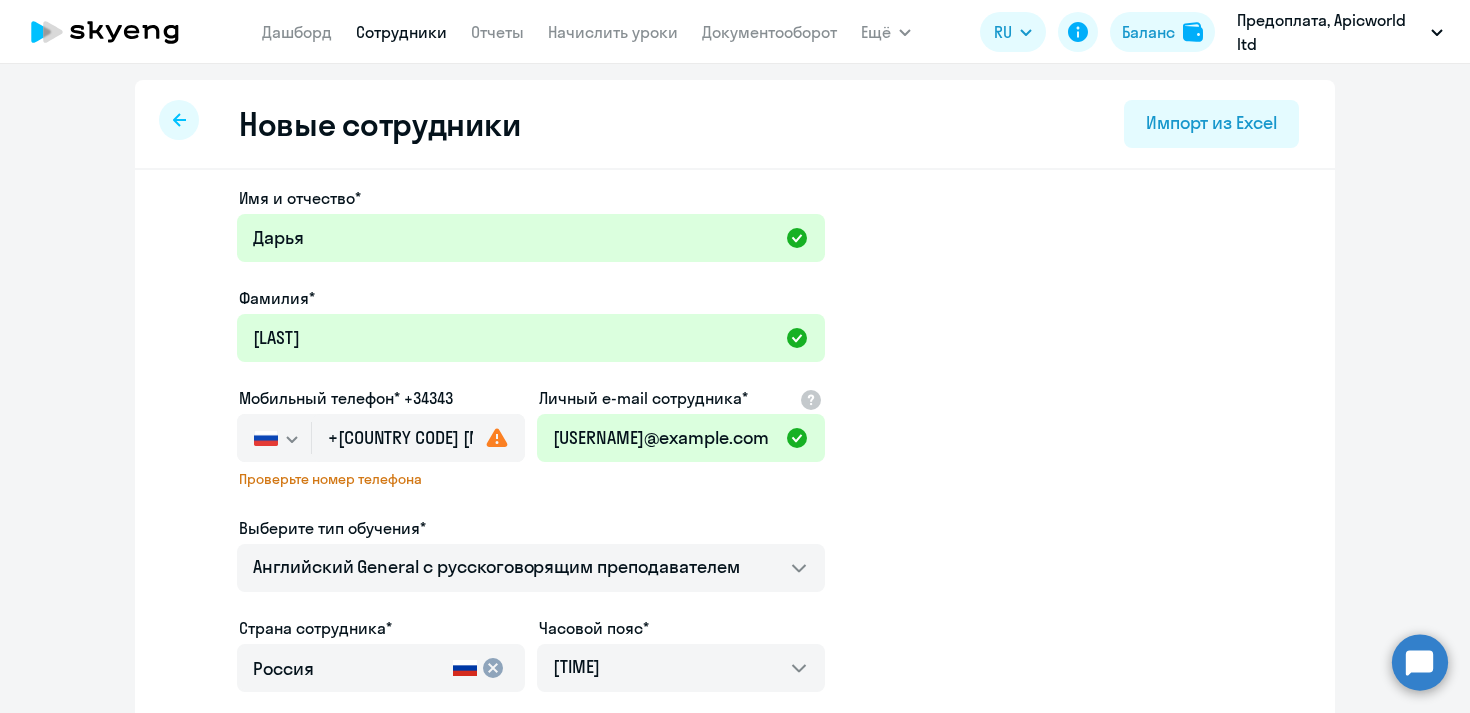 click 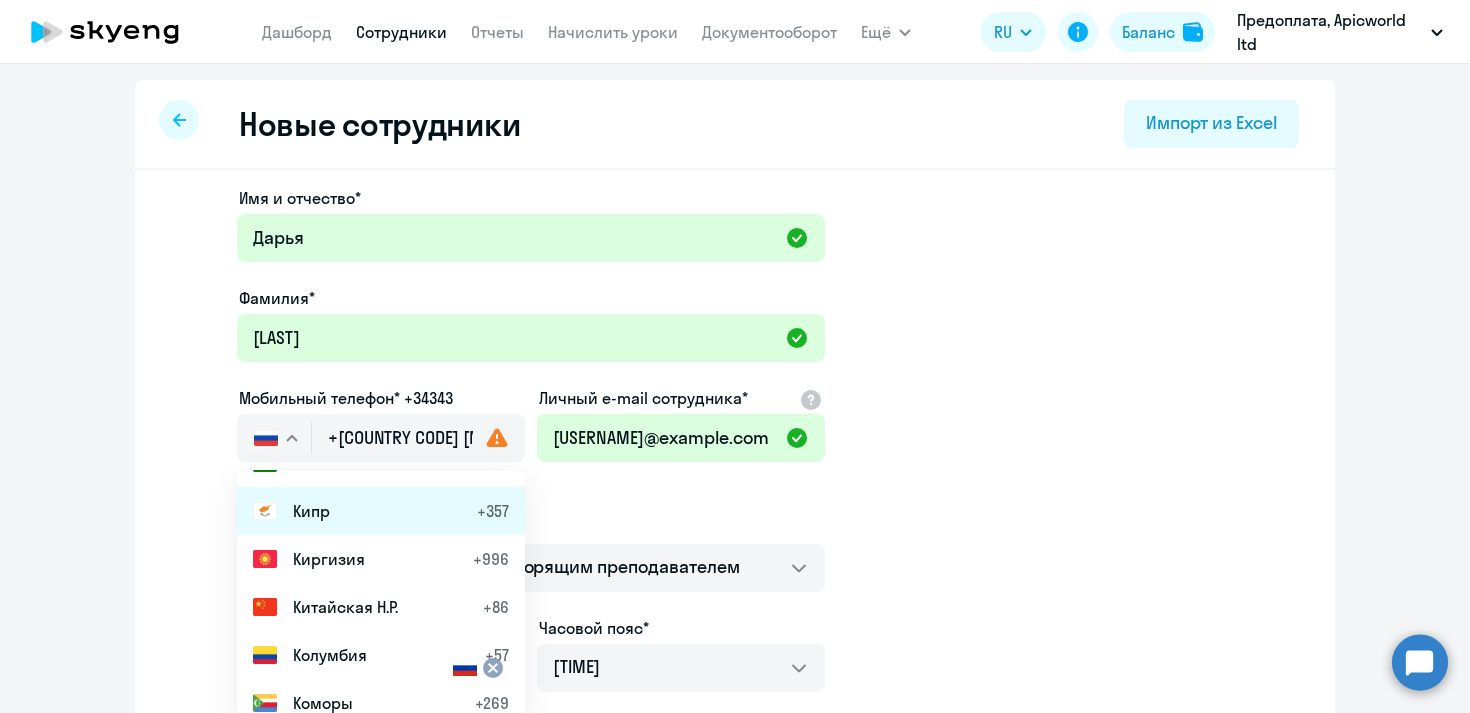 click on "Кипр" 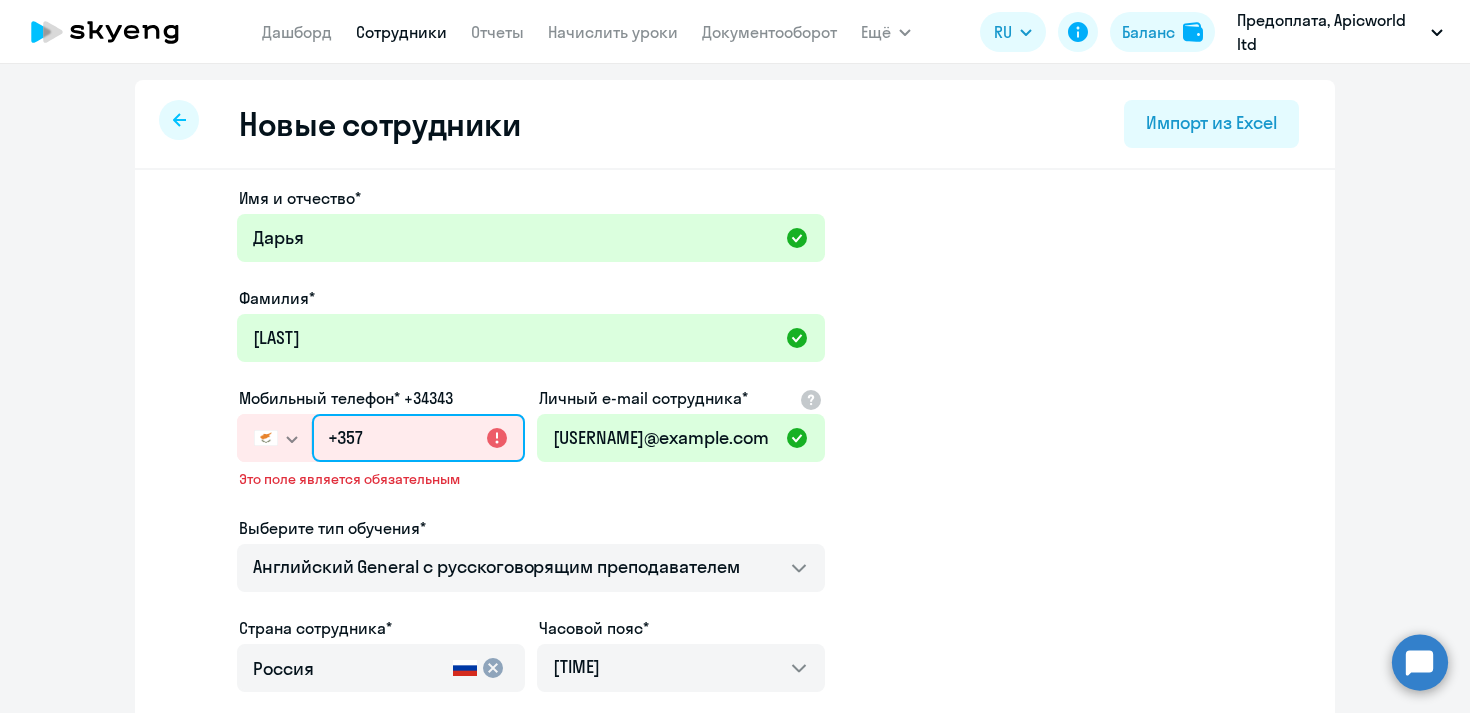 click on "+357" 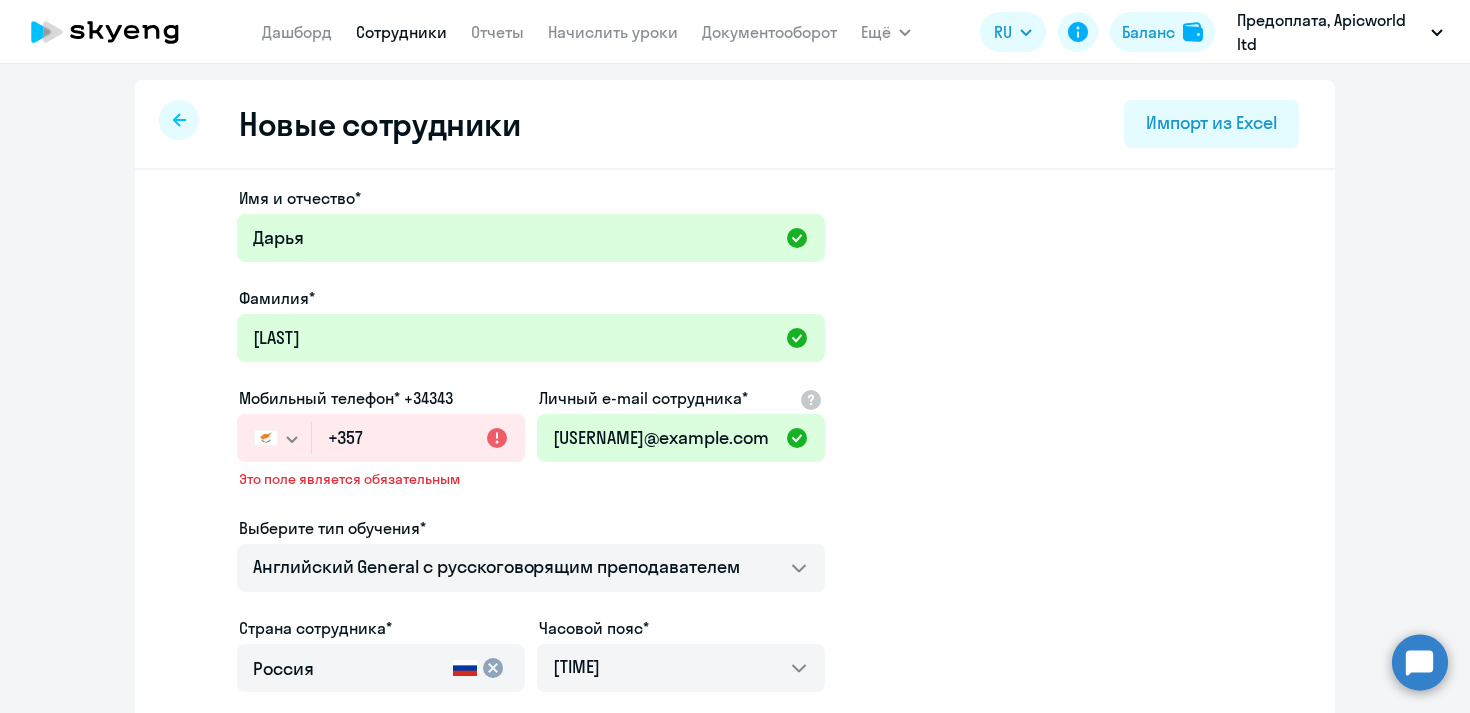 click 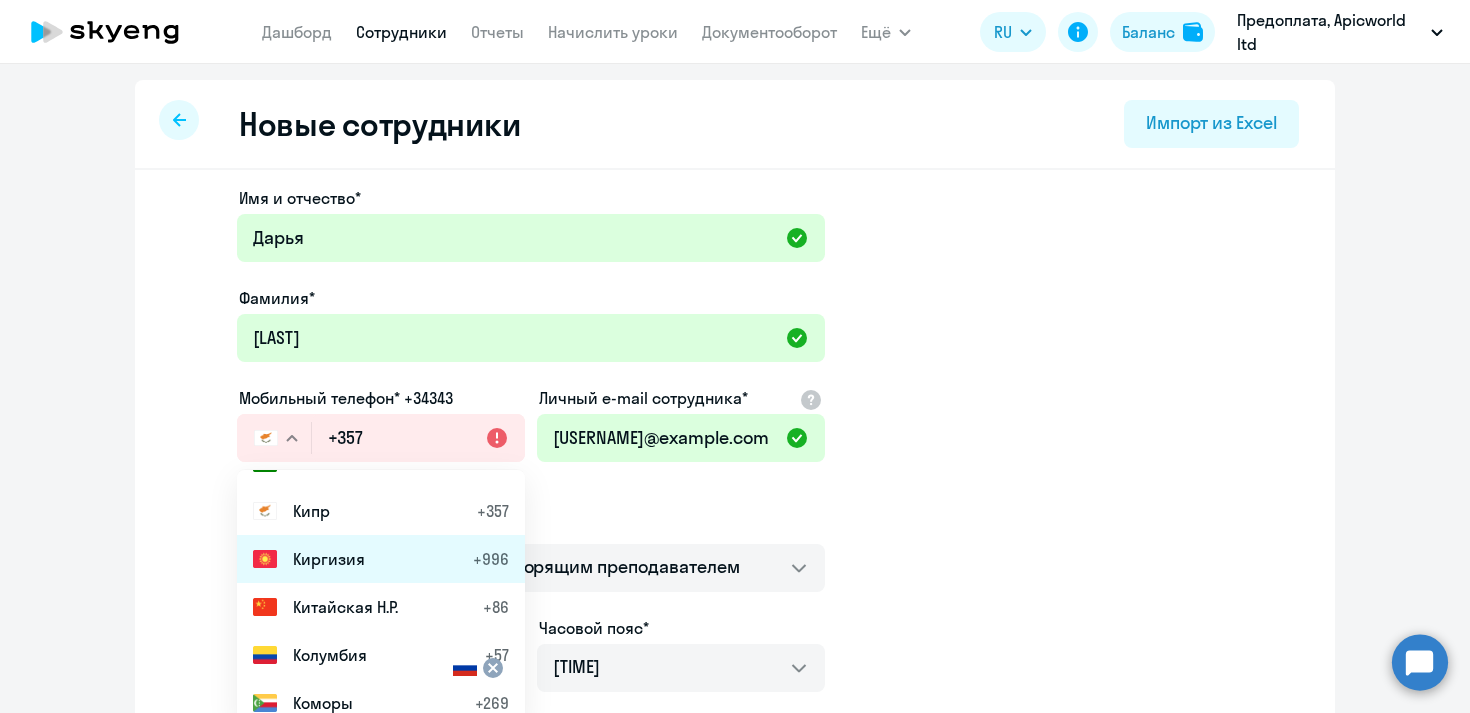 click on "Киргизия" 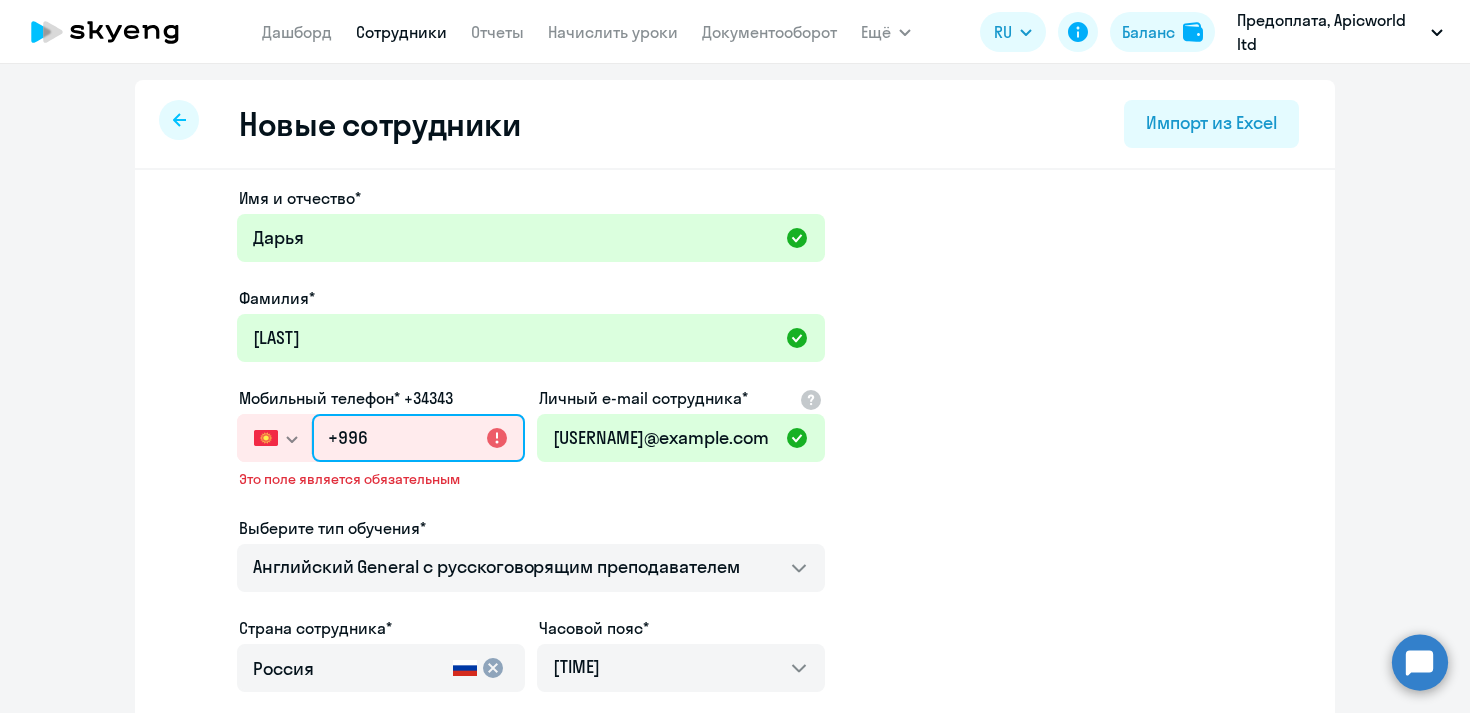 click on "+996" 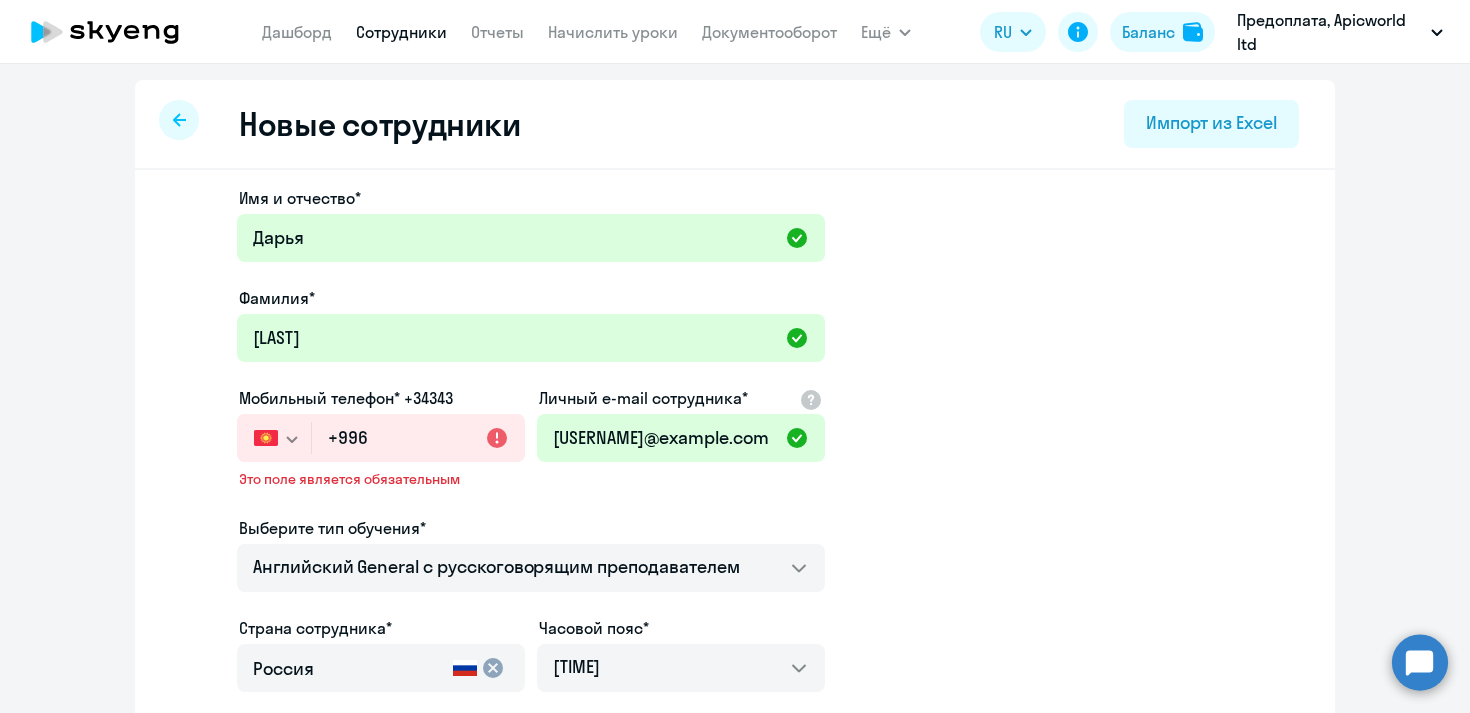 click 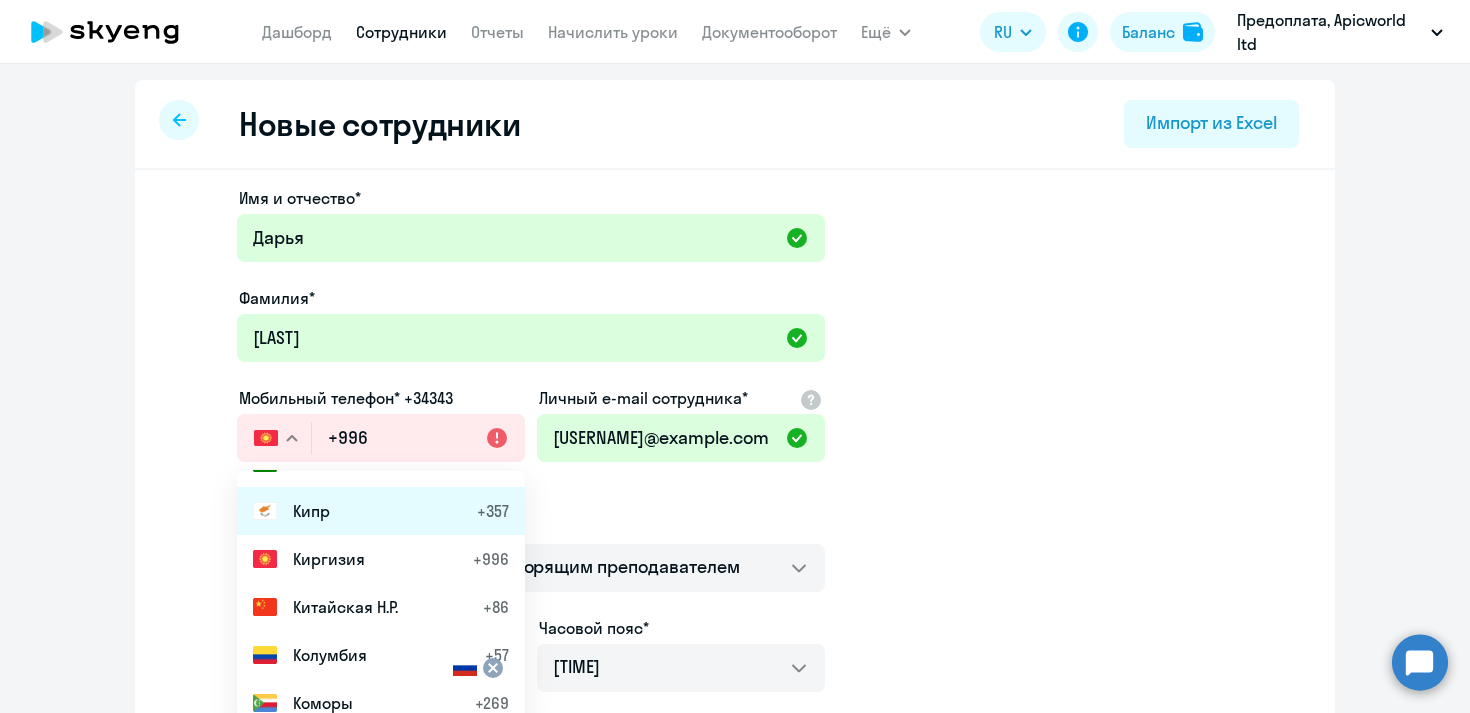 click on "Кипр" 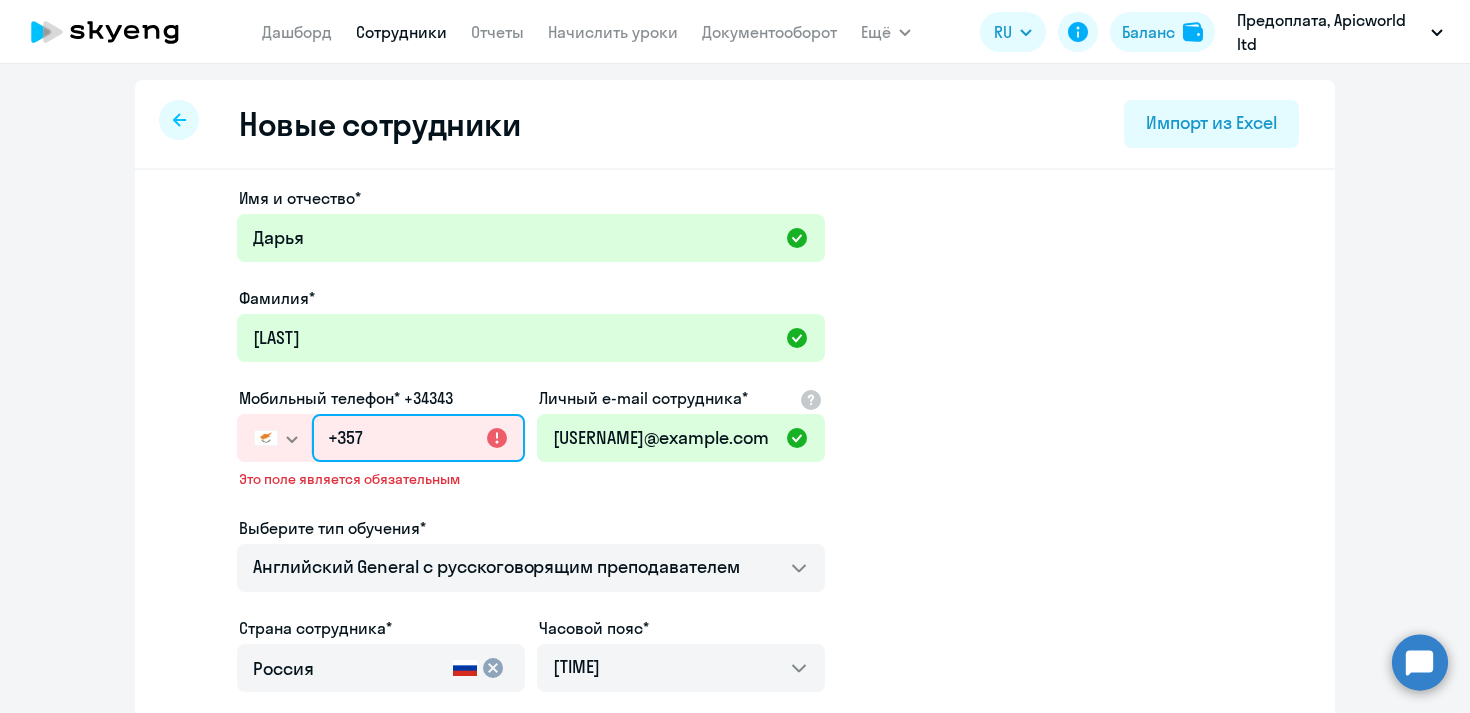 click on "+357" 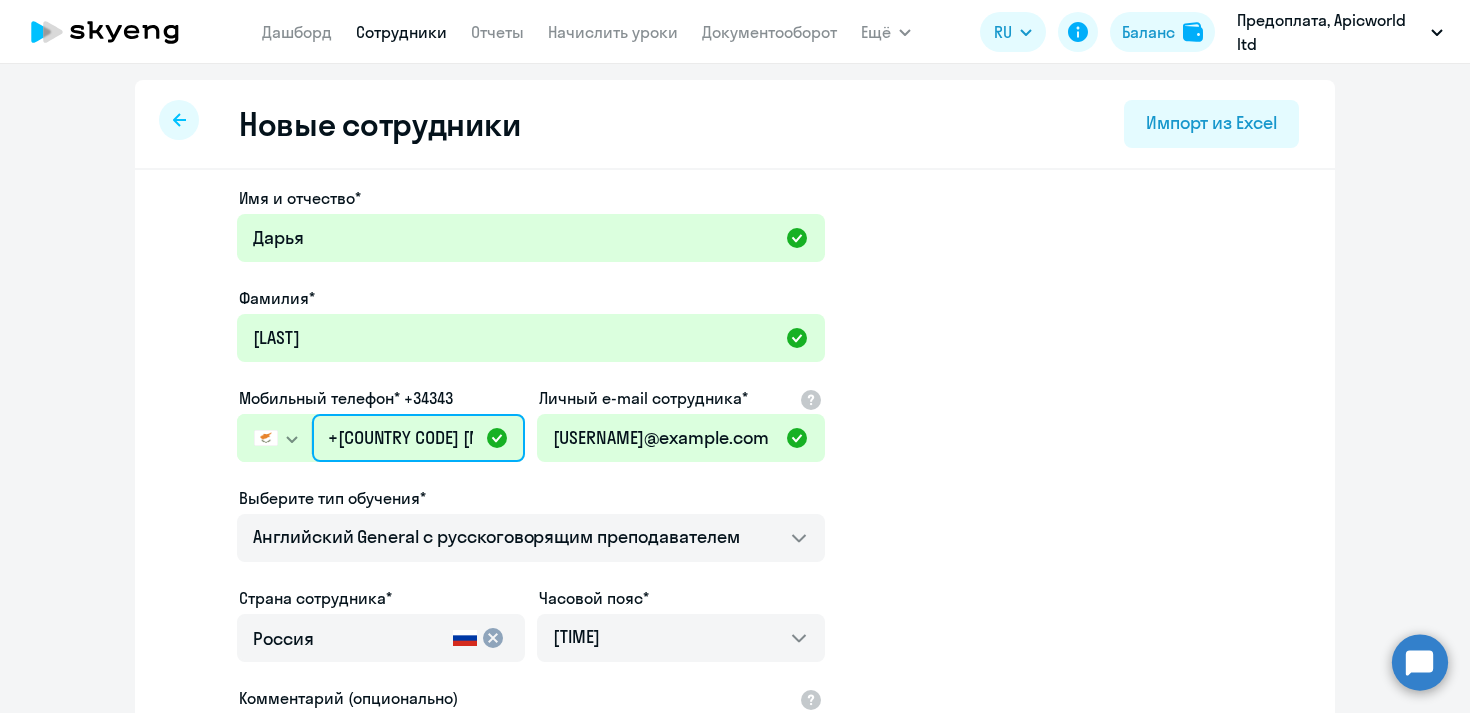 type on "+[COUNTRY CODE] [NUMBER]-[NUMBER]" 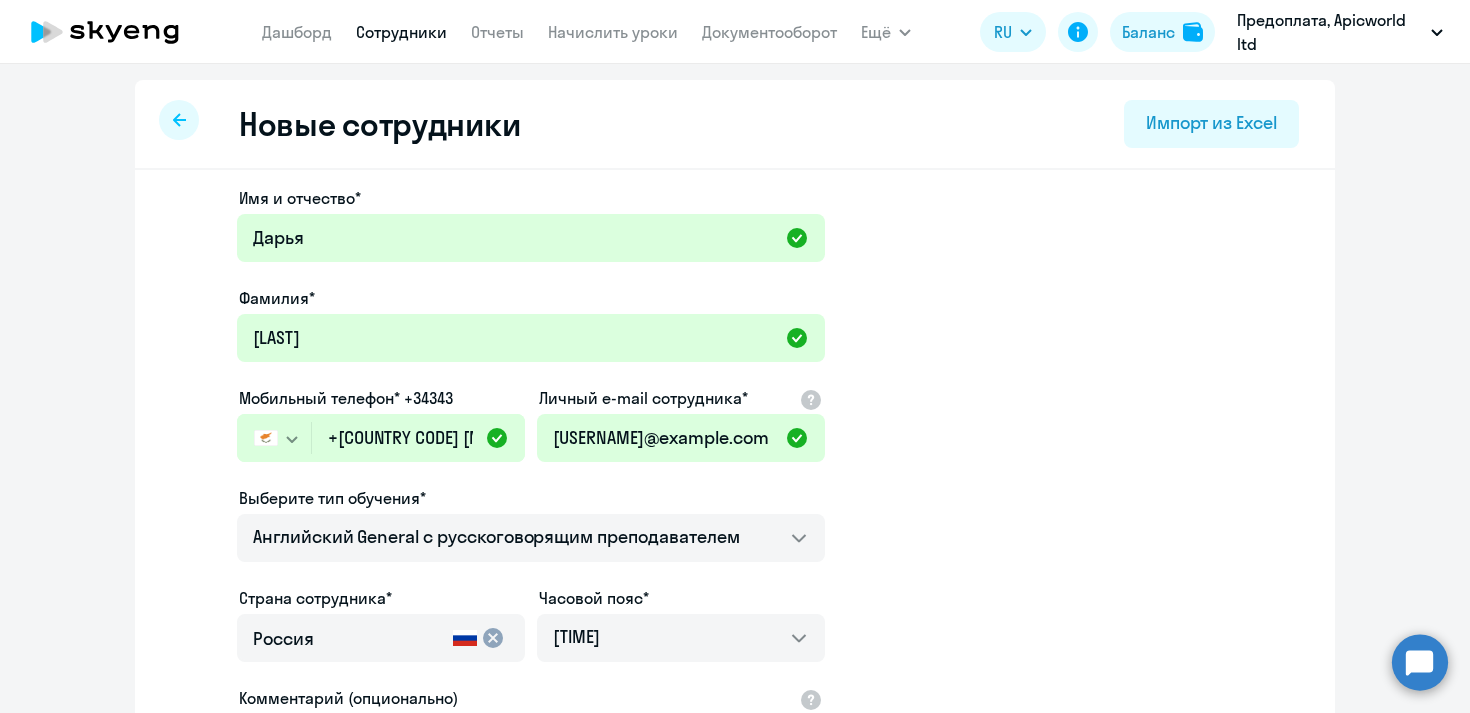 click on "[FIRST] [MIDDLE] [LAST] [PHONE]" 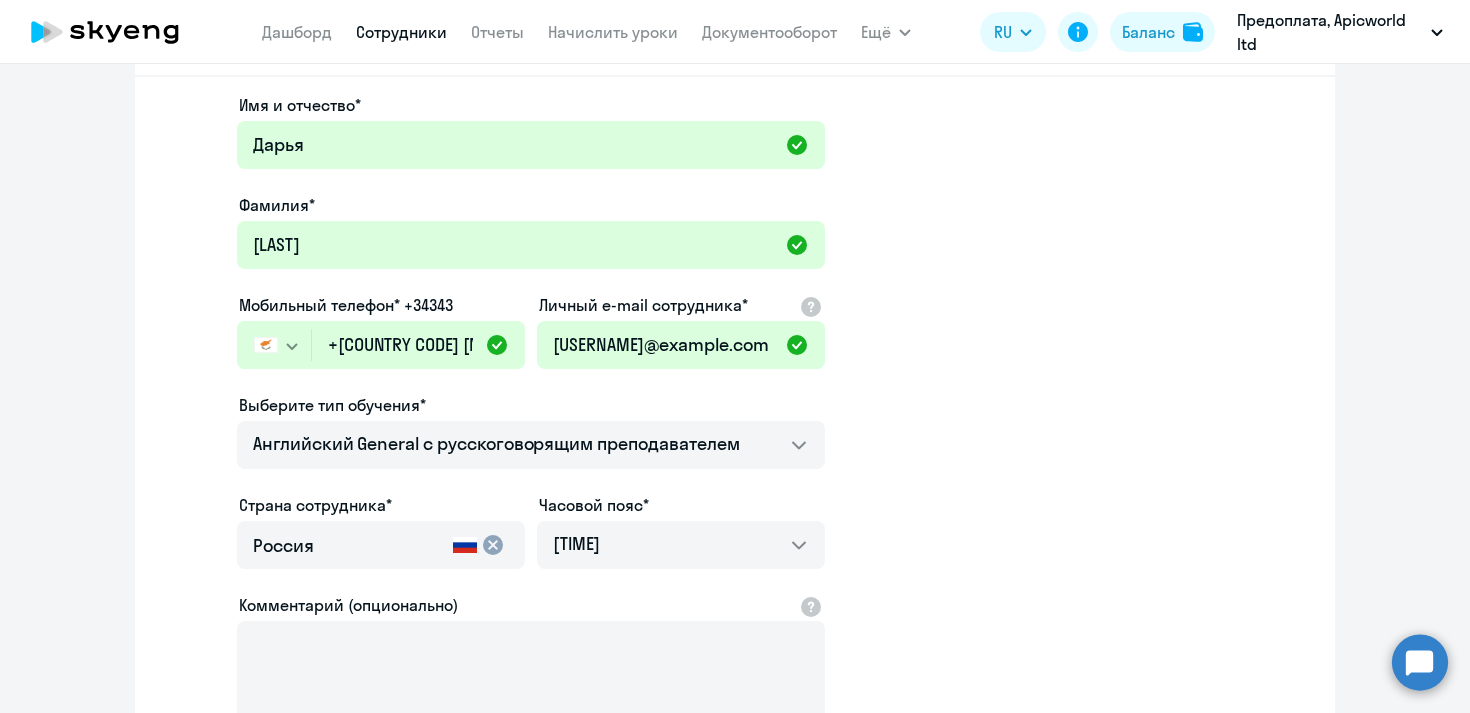 scroll, scrollTop: 98, scrollLeft: 0, axis: vertical 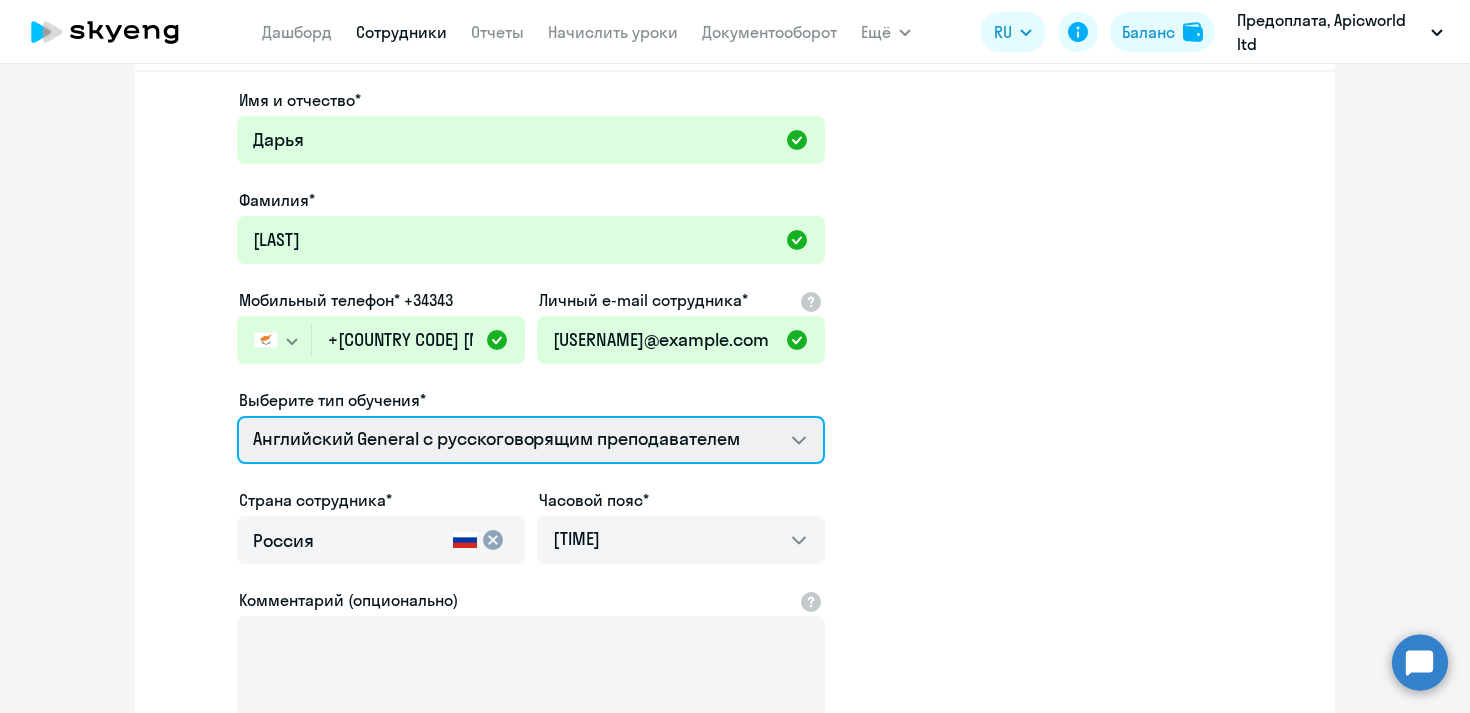 click on "Talks 15 минутные разговоры на английском   Премиум английский с русскоговорящим преподавателем   Английский General с русскоговорящим преподавателем   Английский General с англоговорящим преподавателем" at bounding box center (531, 440) 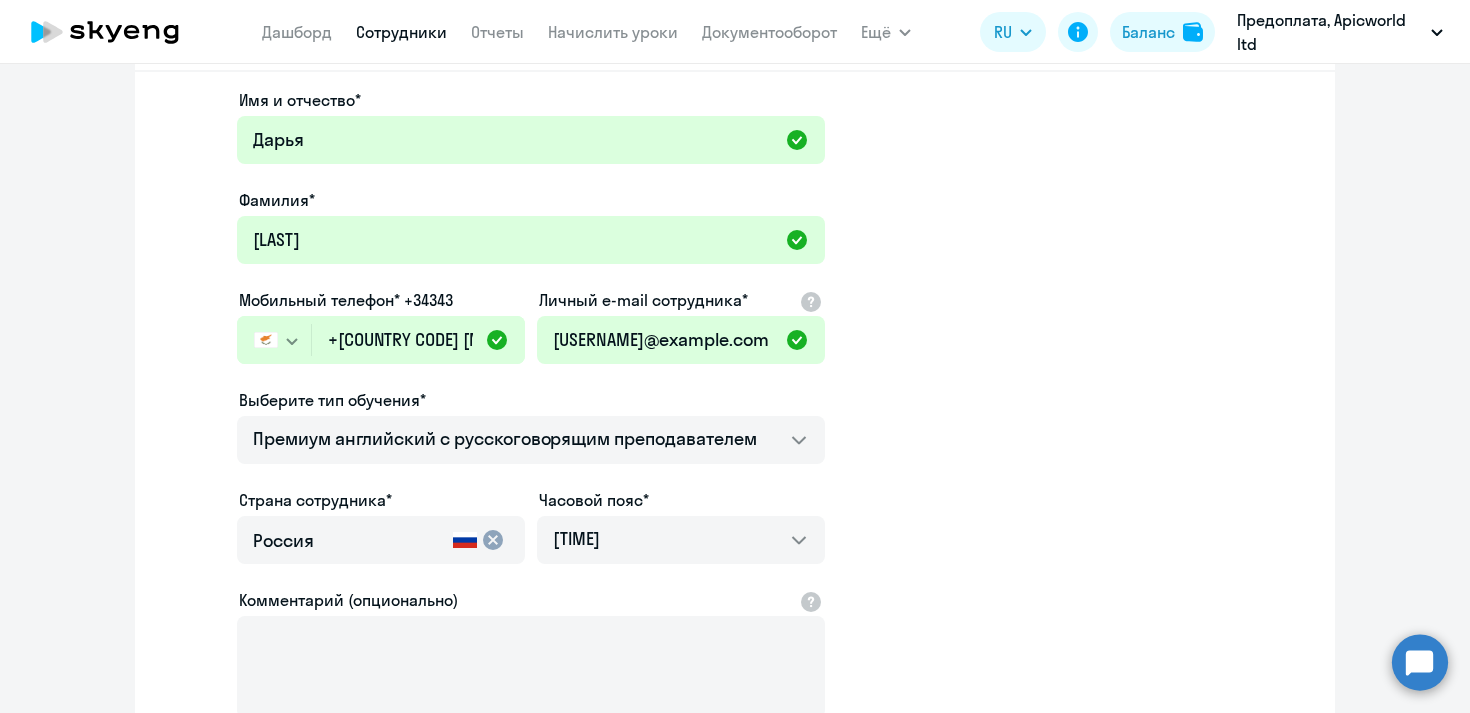 click on "cancel" 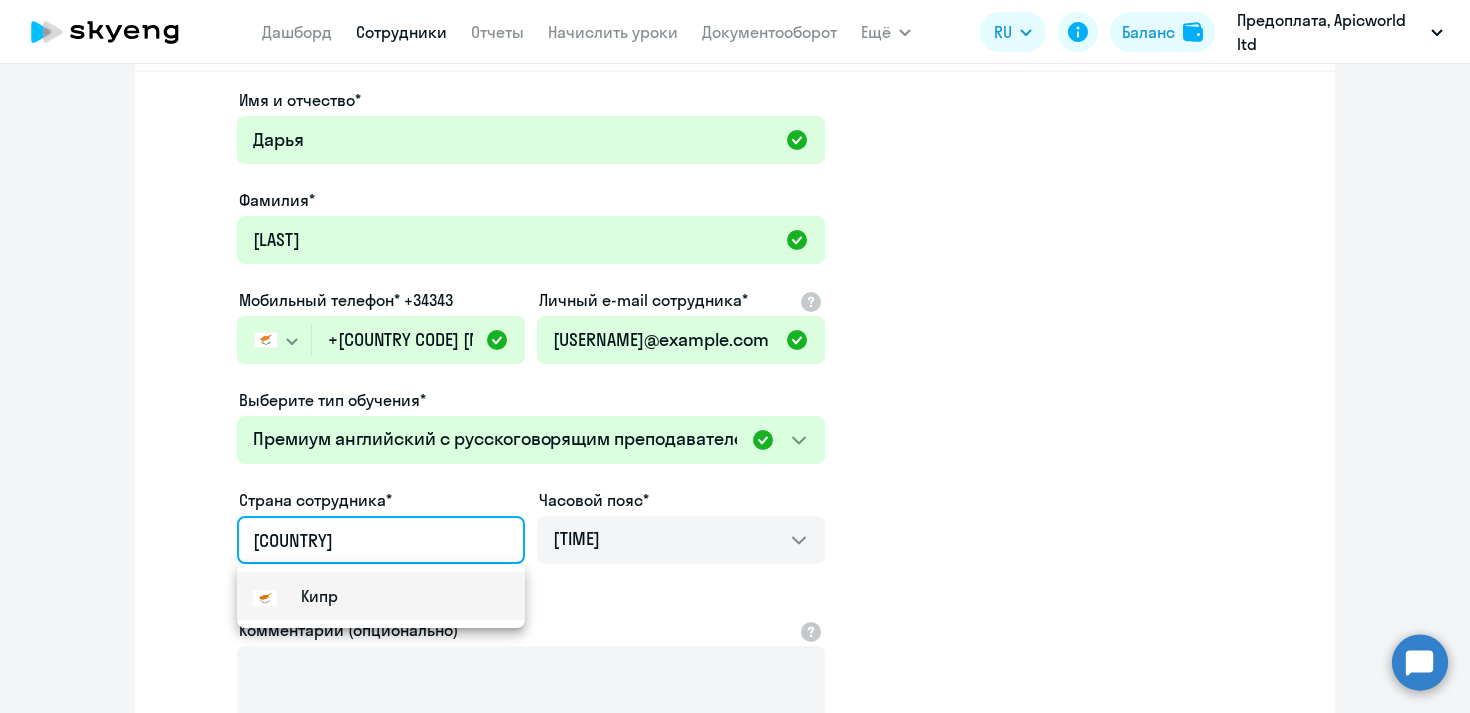 click on "Кипр" at bounding box center [381, 596] 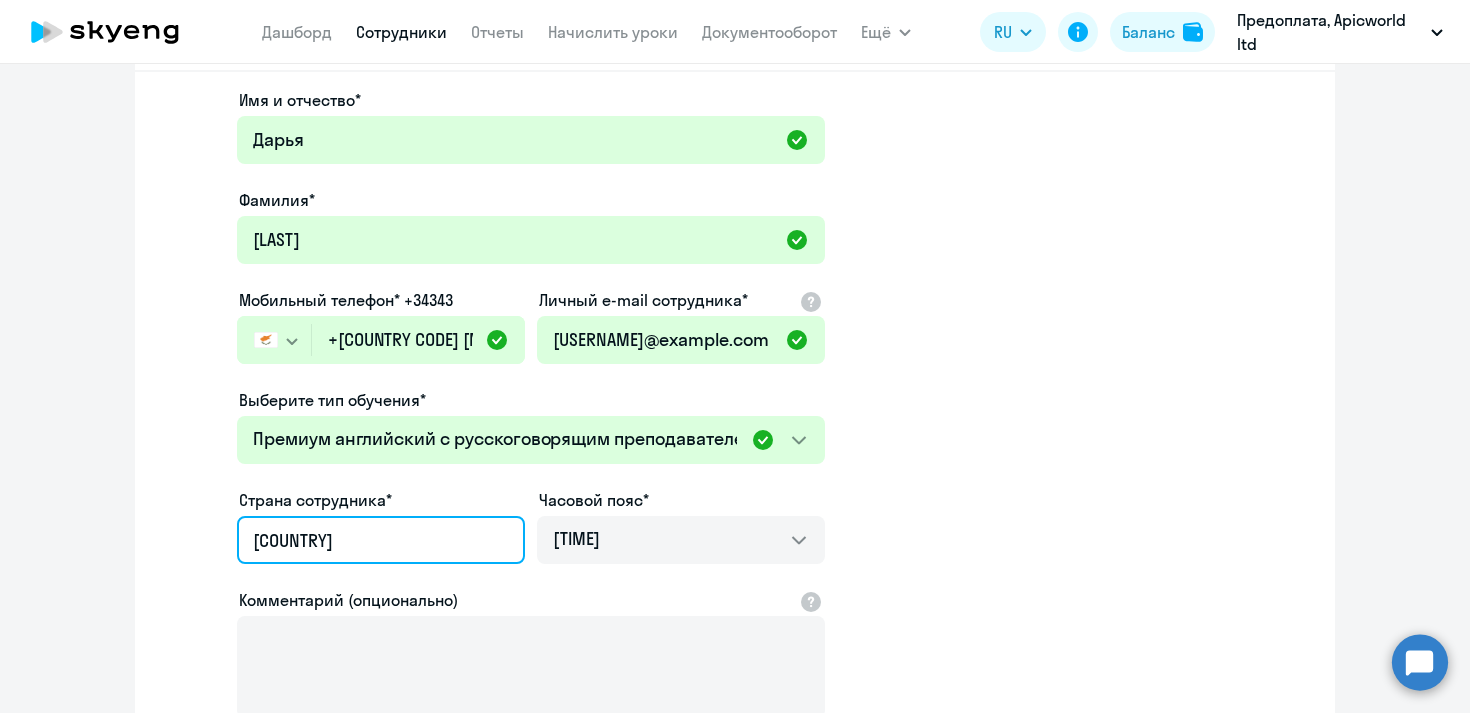 type on "Кипр" 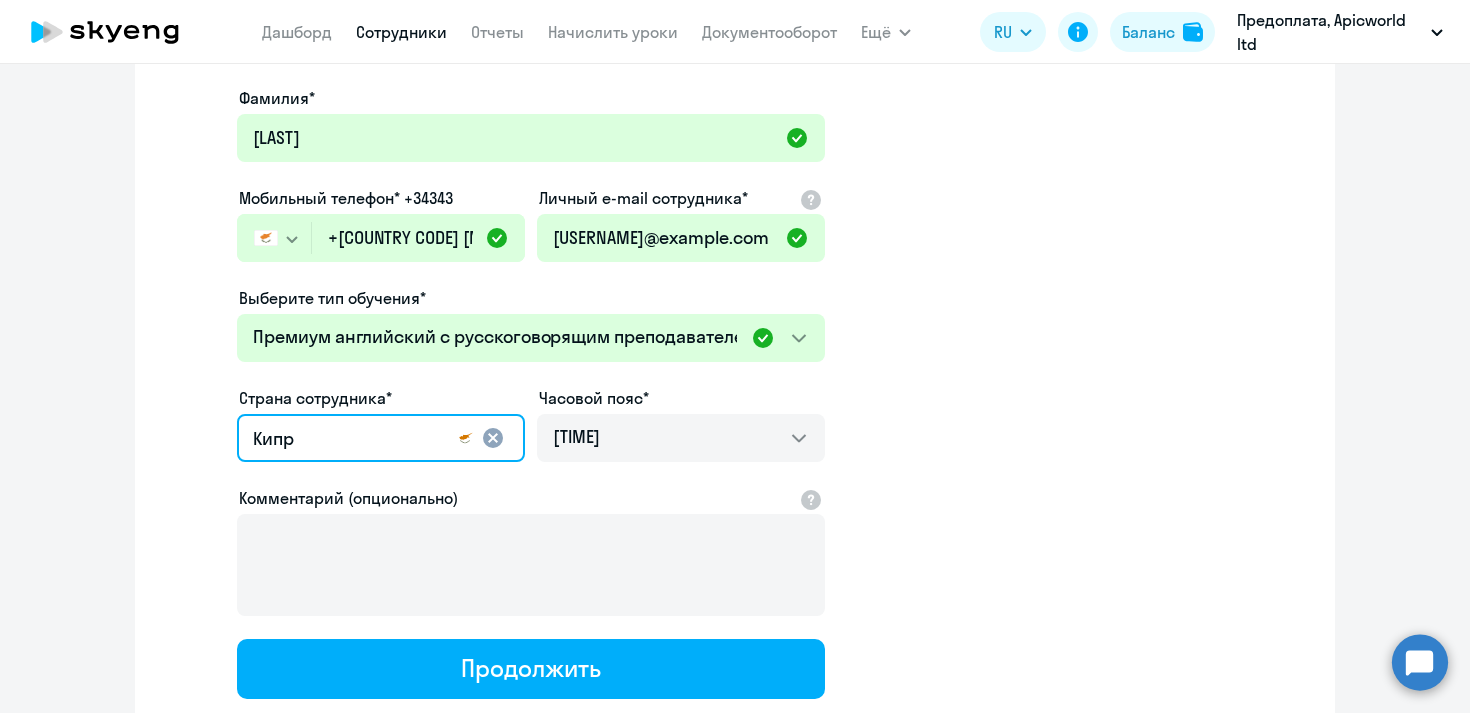scroll, scrollTop: 335, scrollLeft: 0, axis: vertical 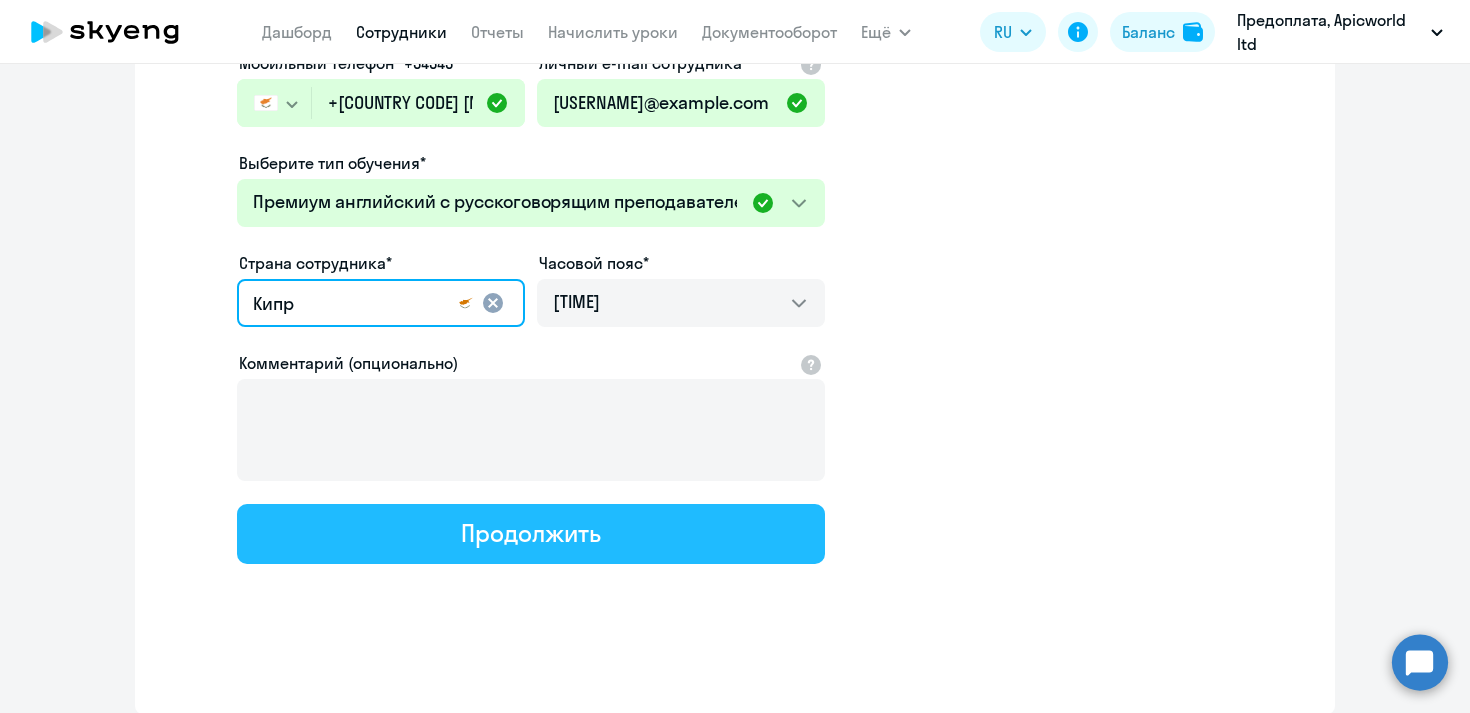 click on "Продолжить" 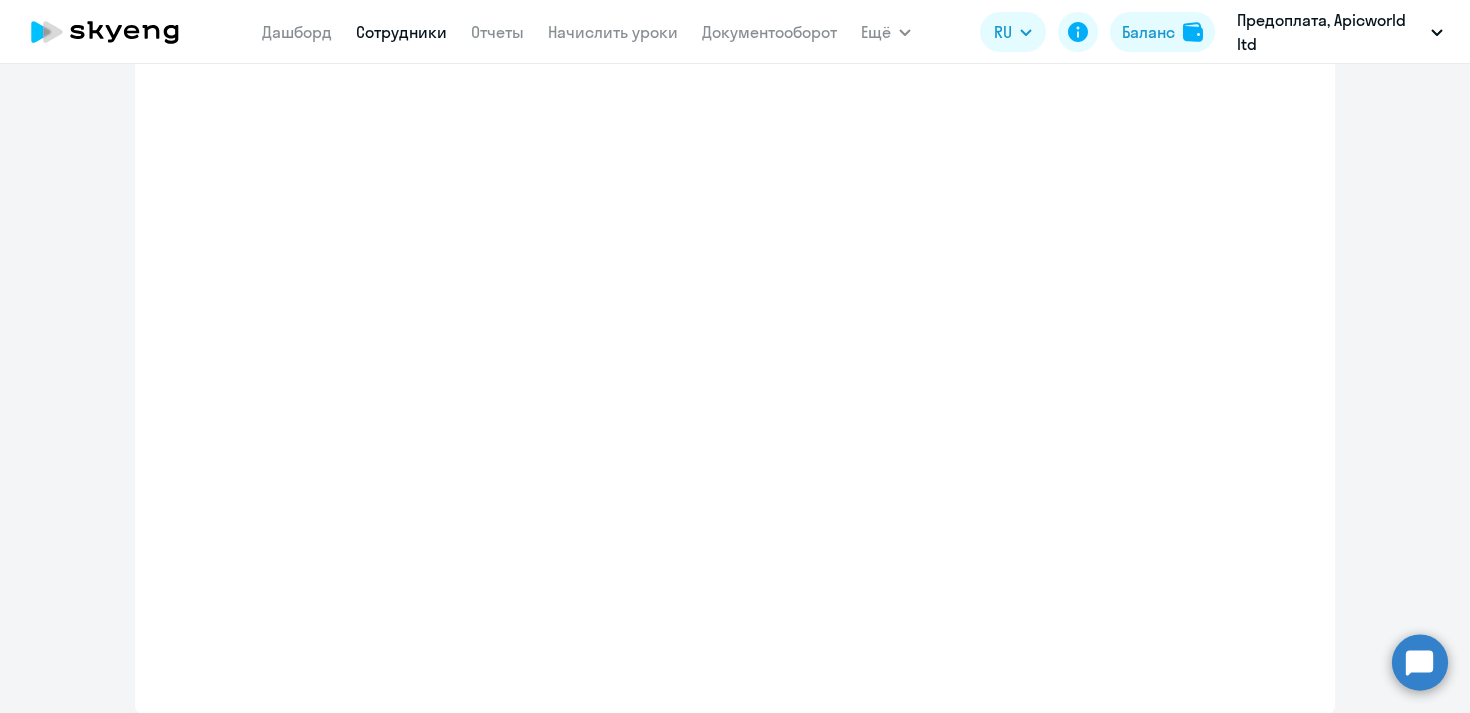 select on "english_adult_not_native_speaker_premium" 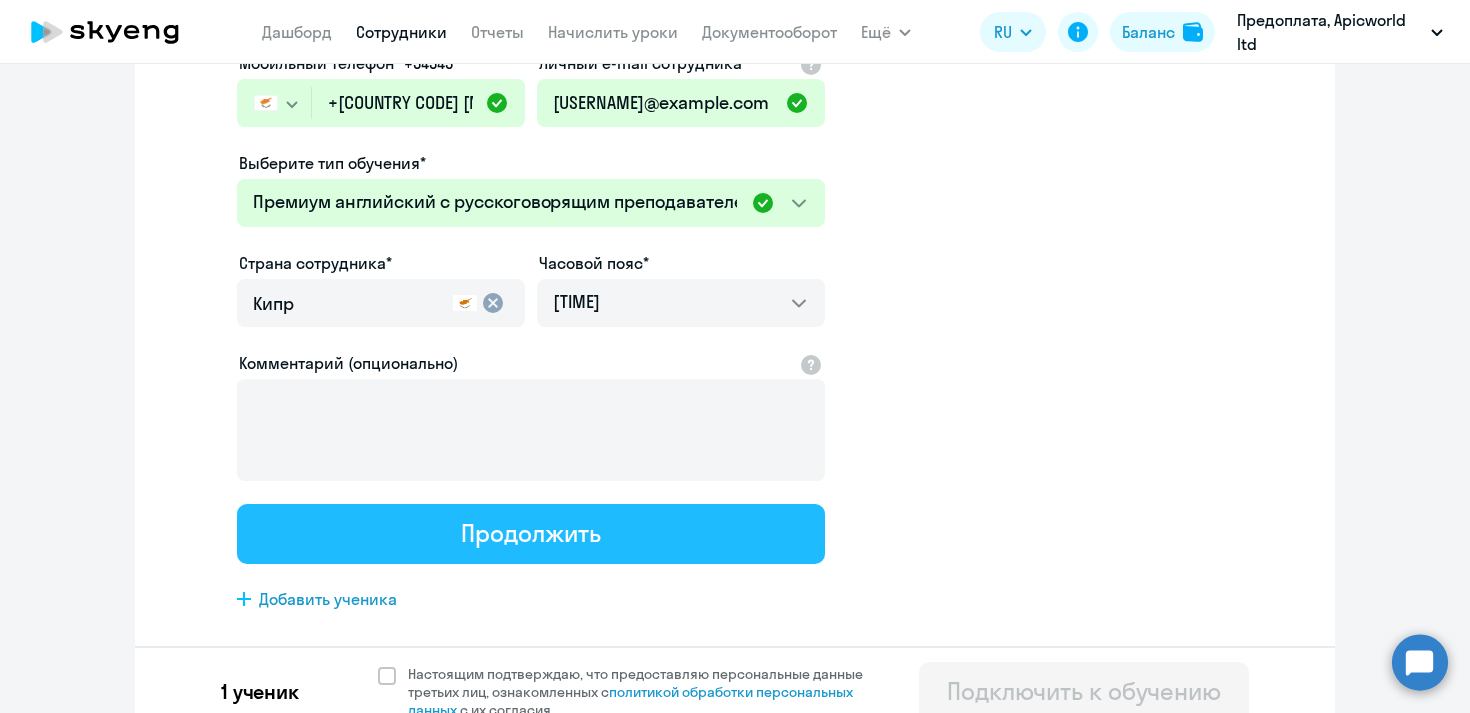 scroll, scrollTop: 0, scrollLeft: 0, axis: both 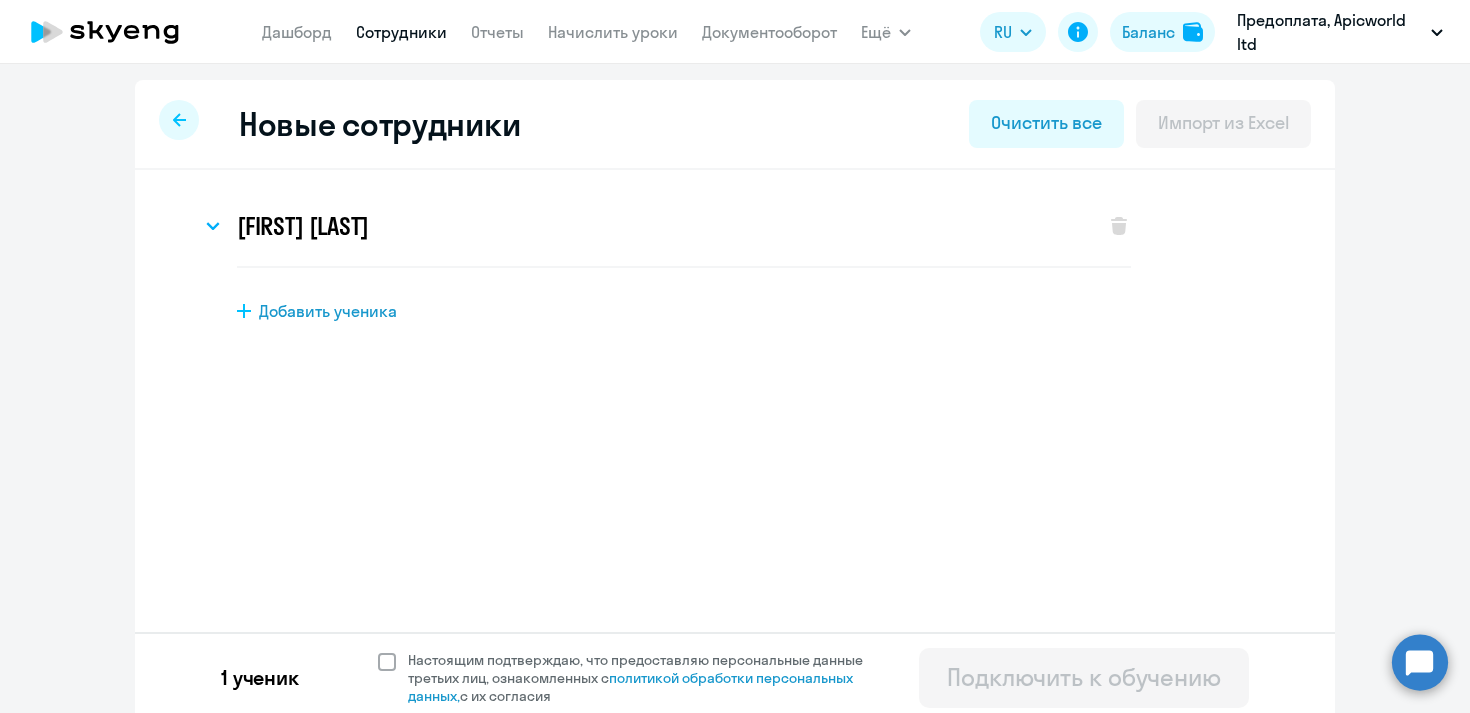 click 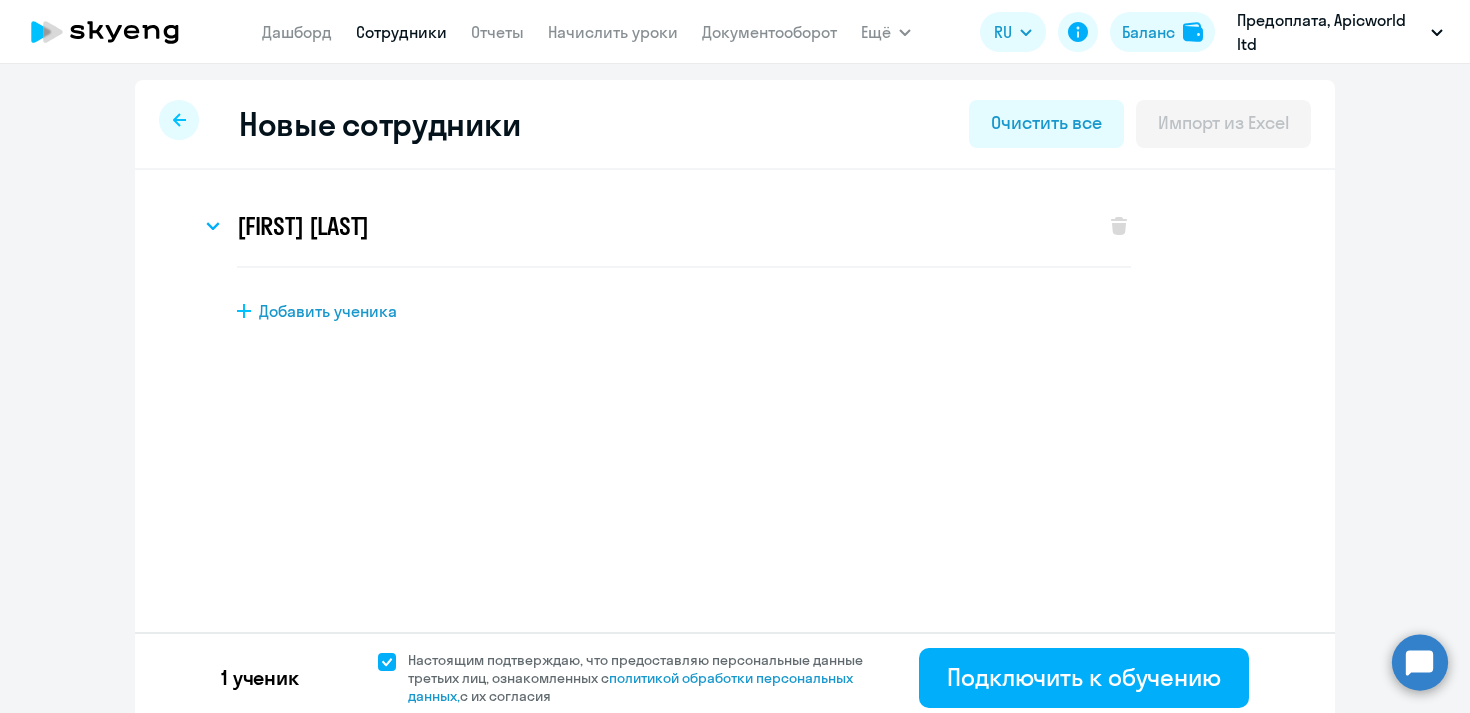 click on "Добавить ученика" 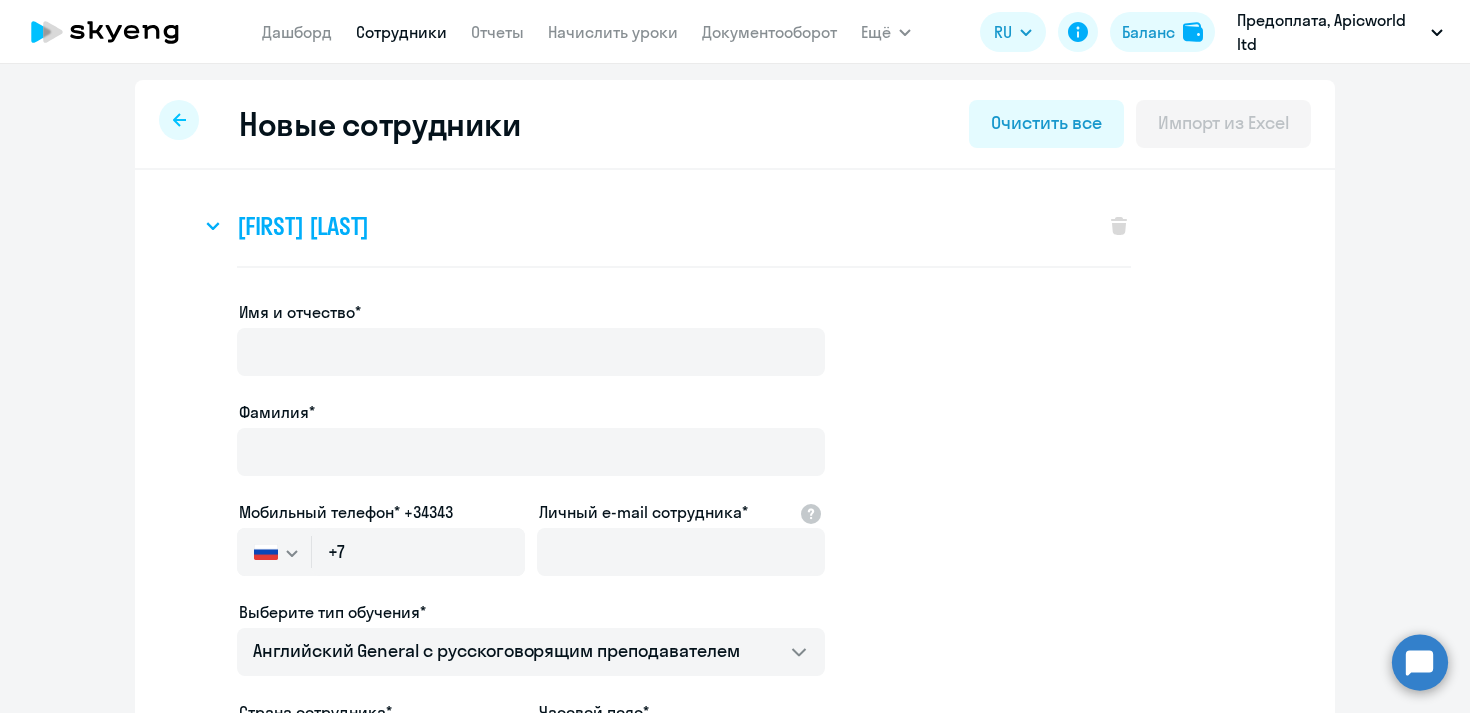 click on "[FIRST] [LAST]" 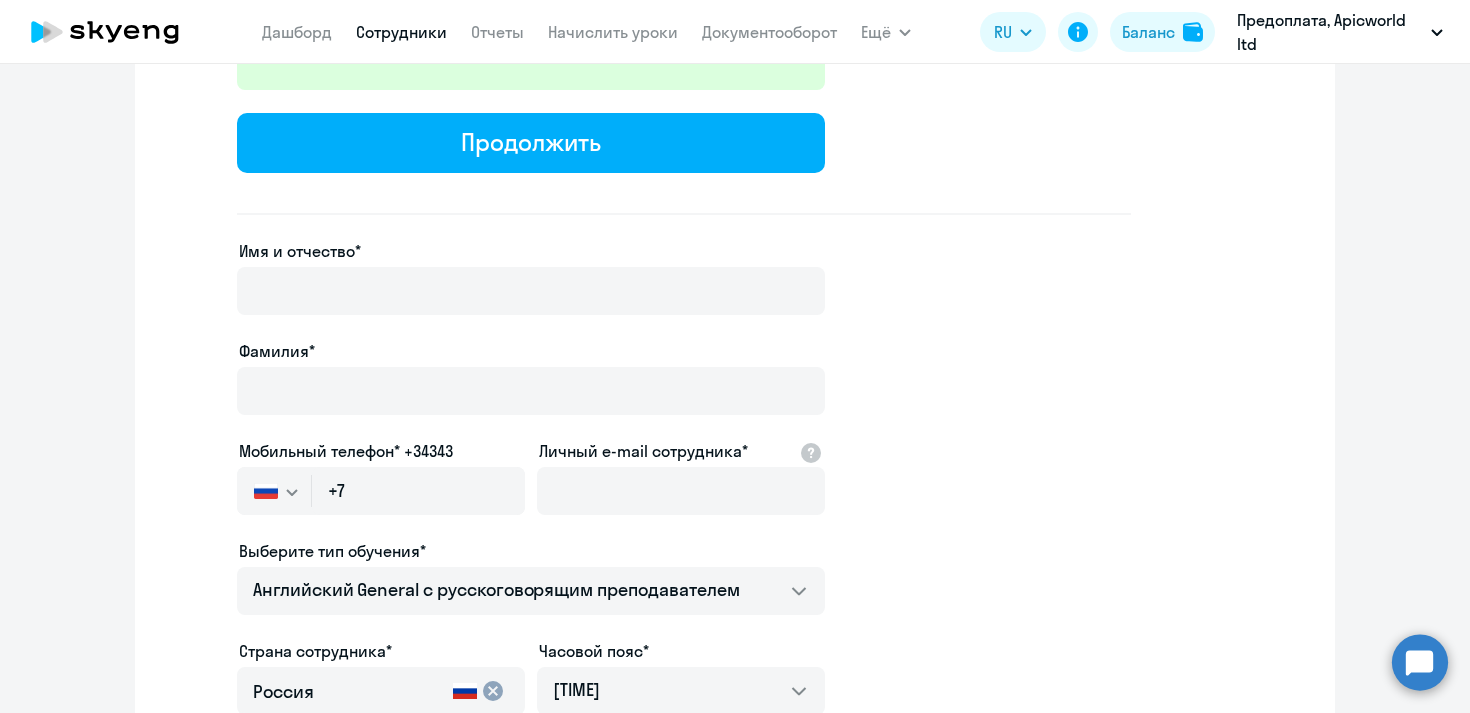 scroll, scrollTop: 821, scrollLeft: 0, axis: vertical 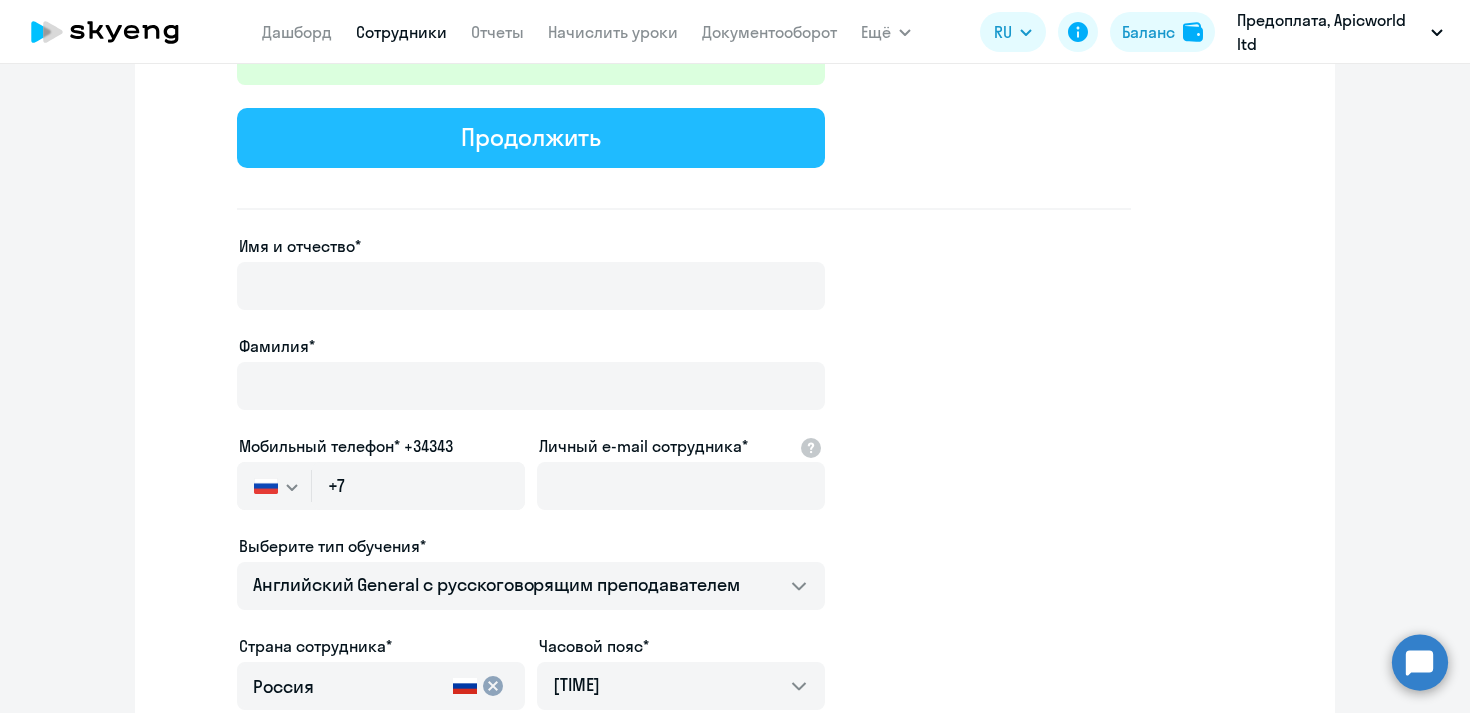 click on "Продолжить" 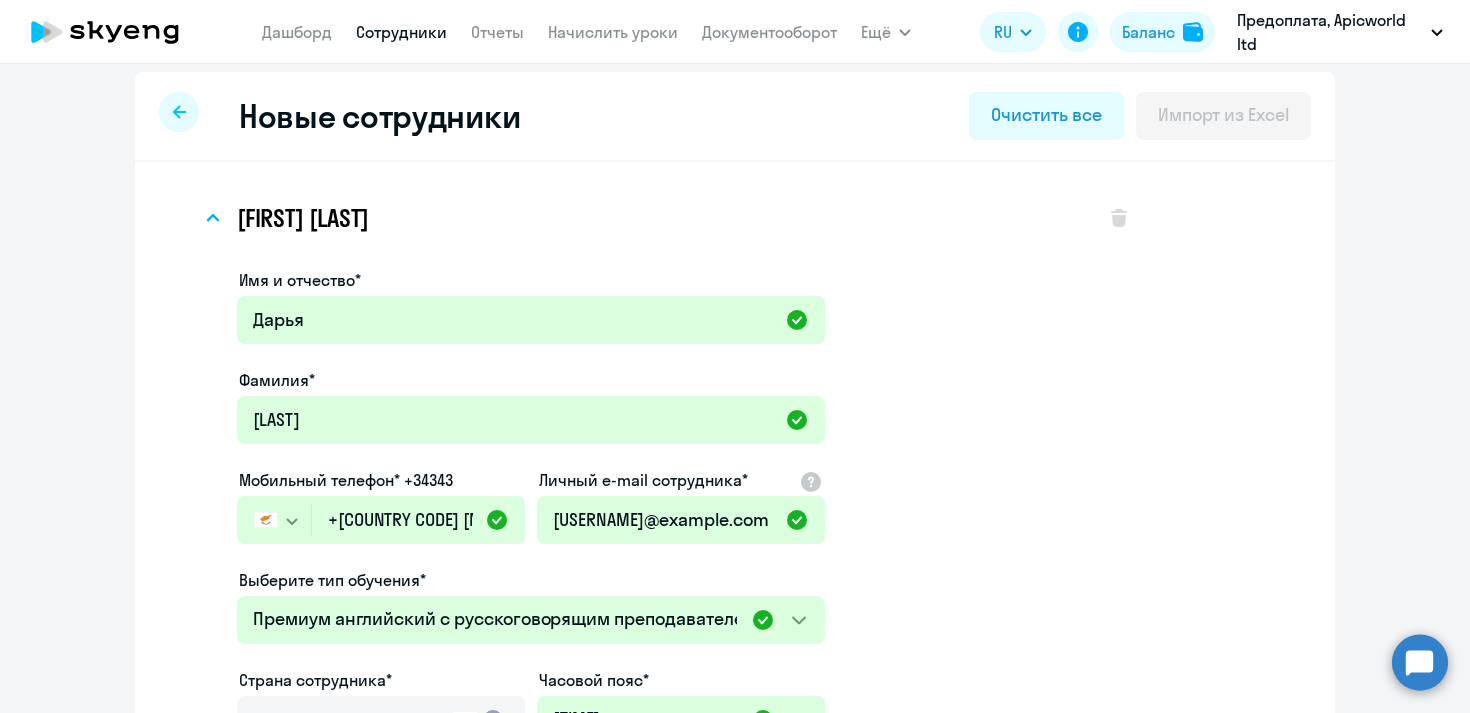 select on "english_adult_not_native_speaker_premium" 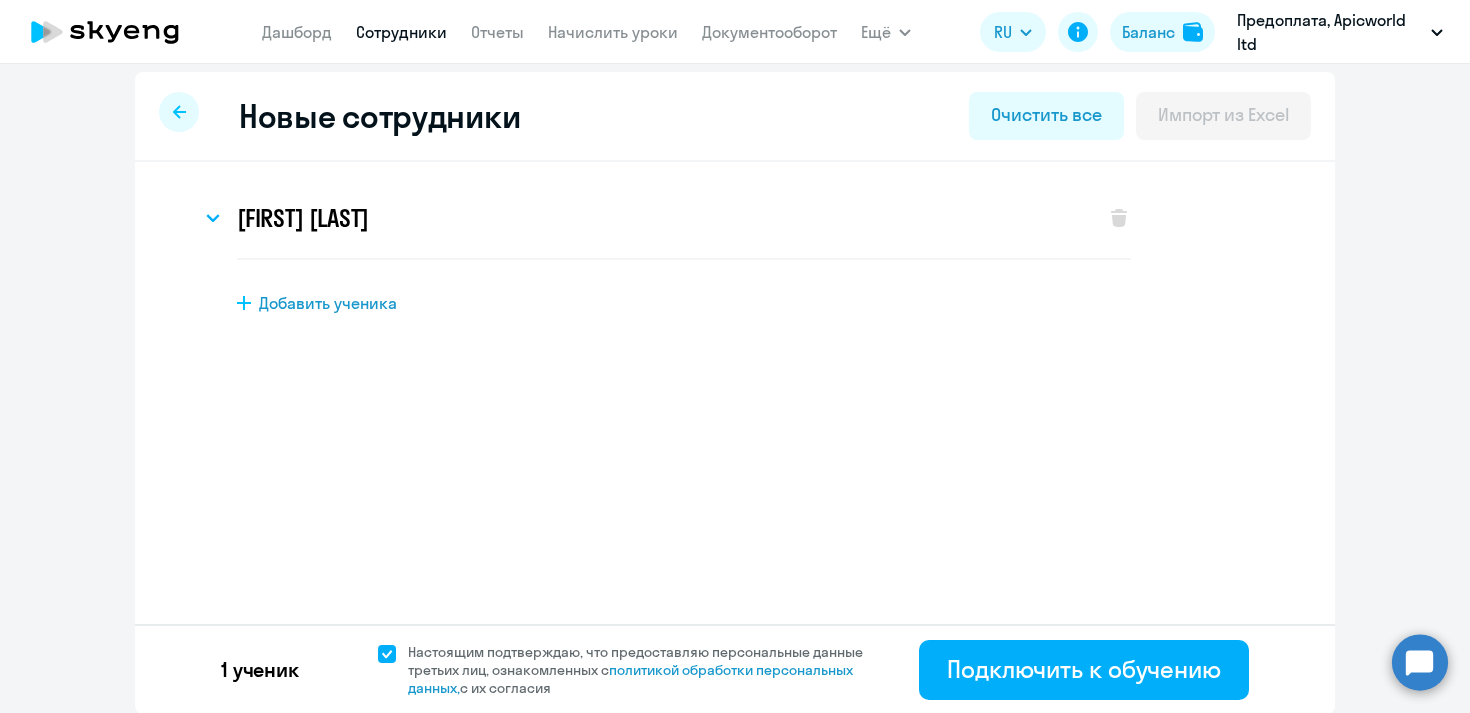 scroll, scrollTop: 8, scrollLeft: 0, axis: vertical 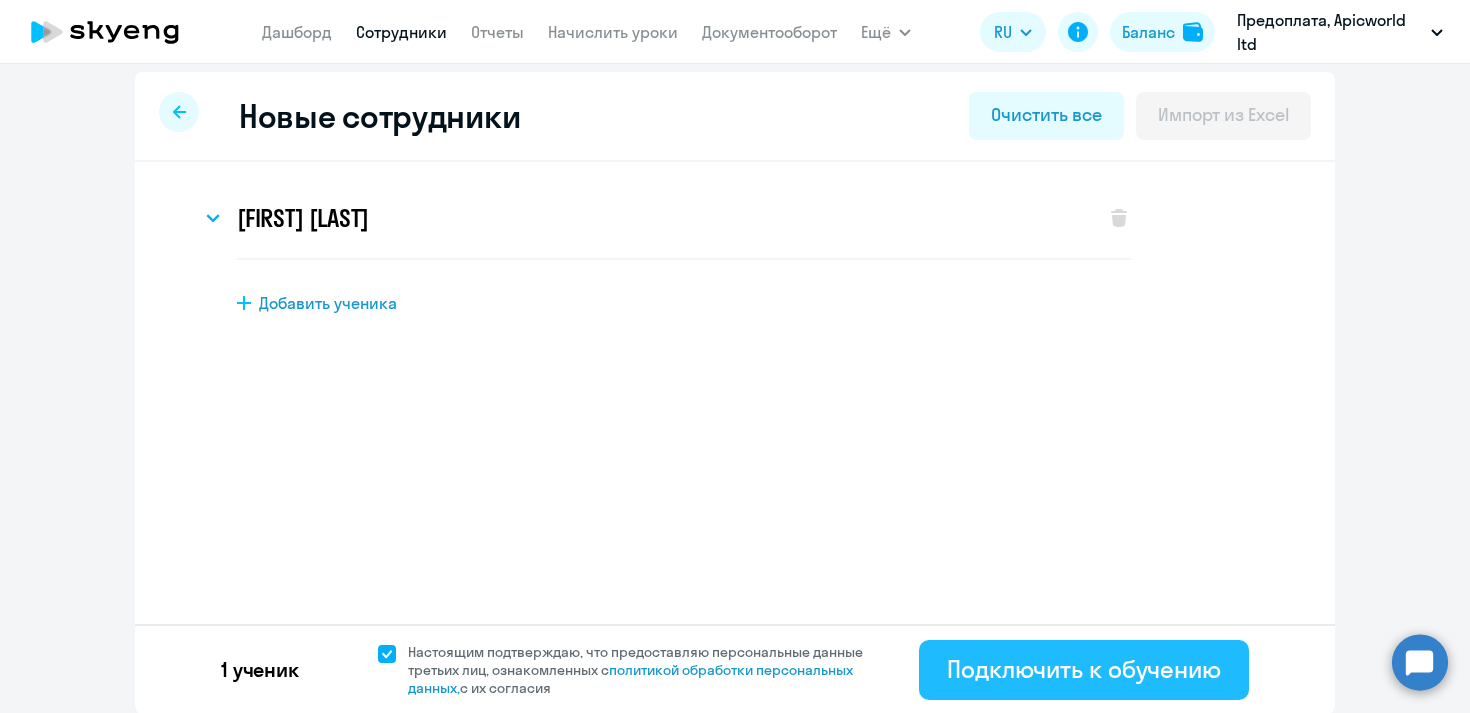 click on "Подключить к обучению" 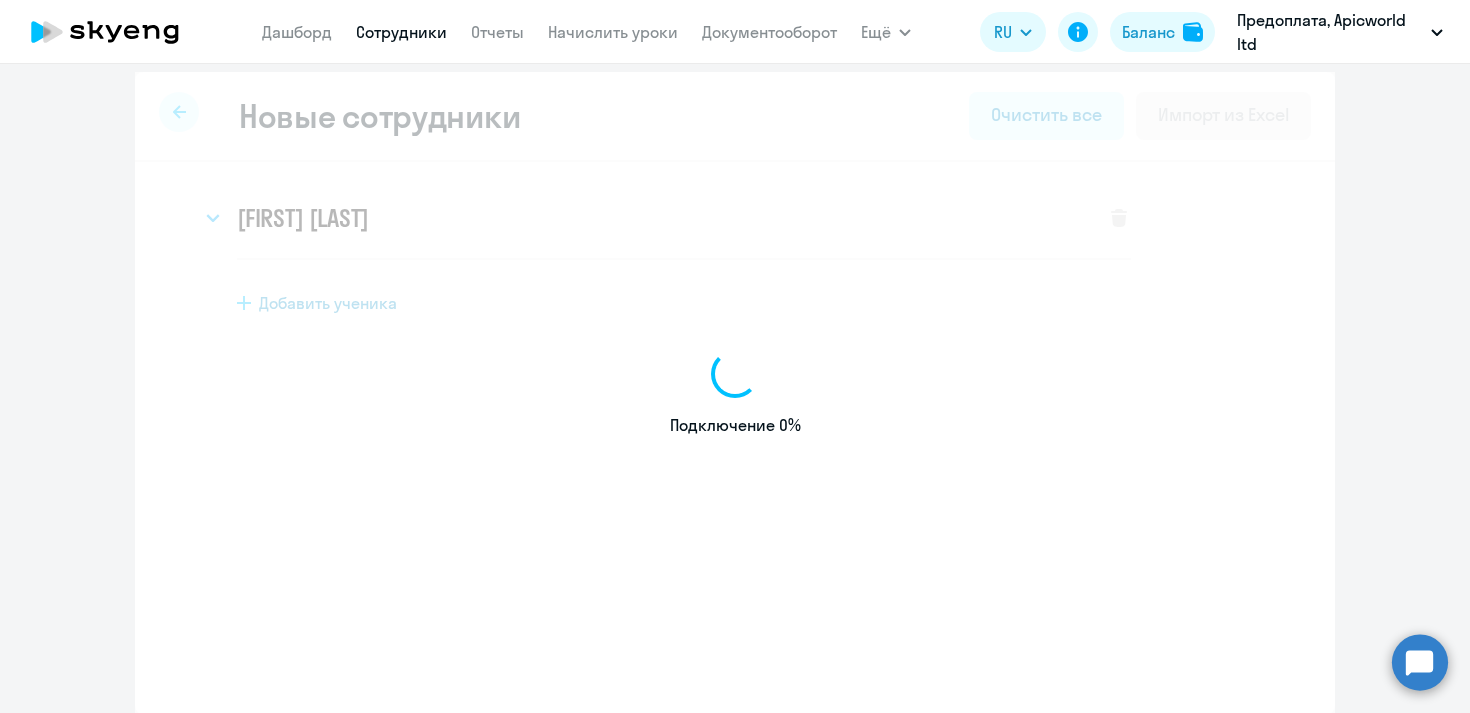 select on "english_adult_not_native_speaker" 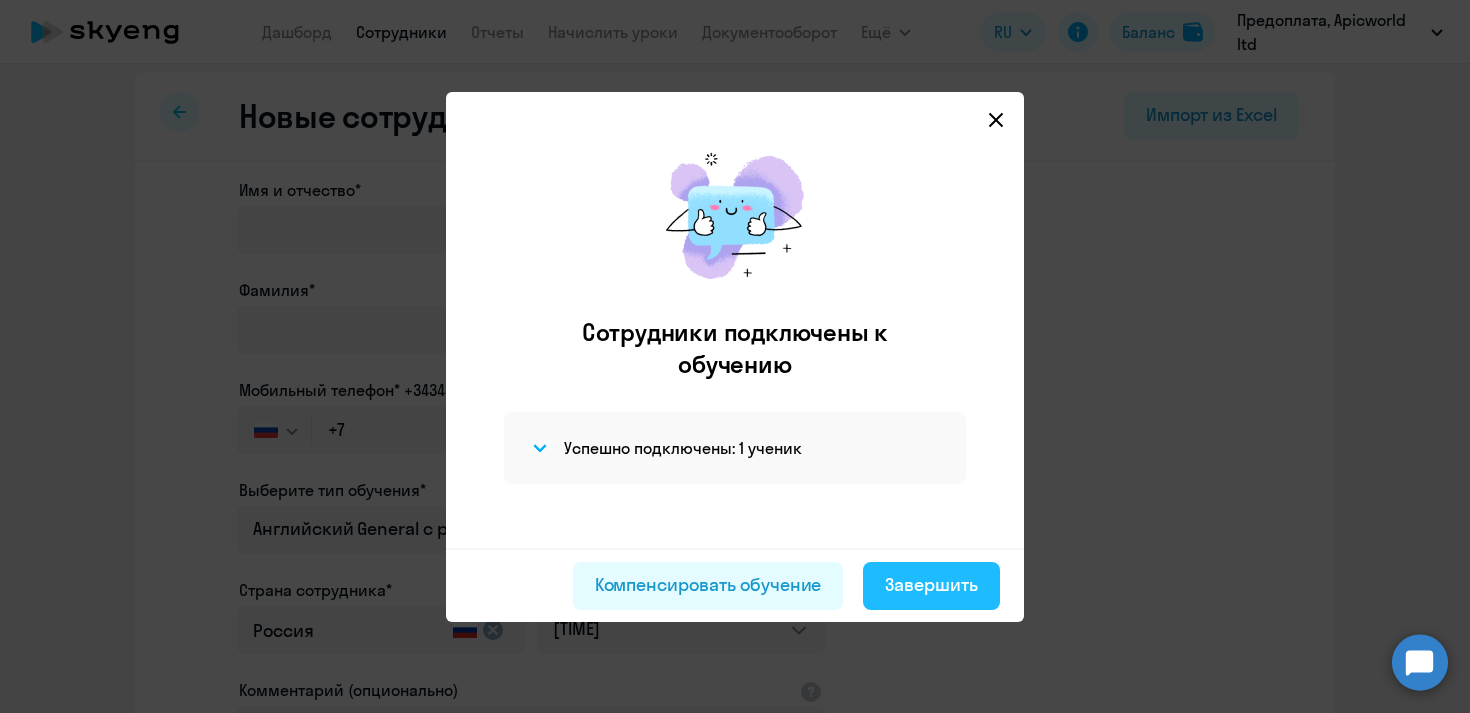 click on "Завершить" at bounding box center (931, 585) 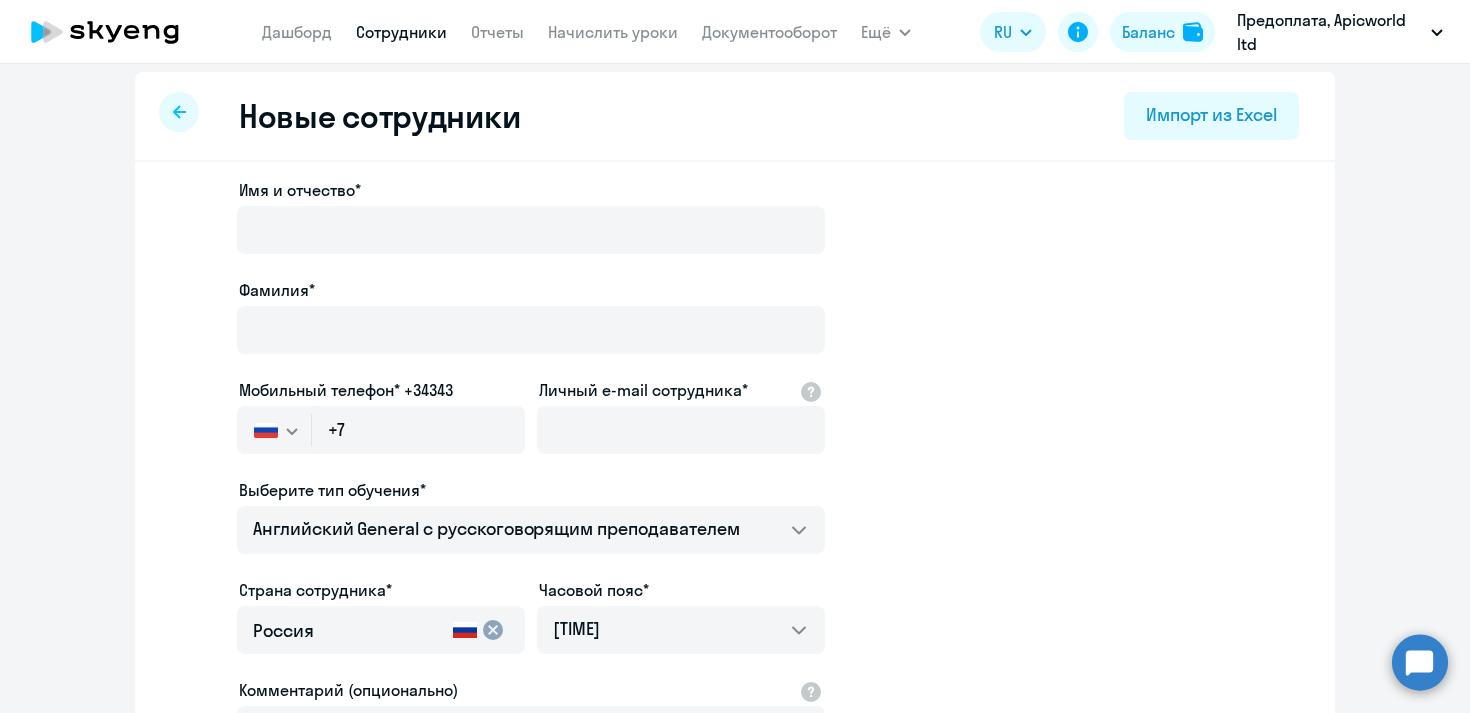 scroll, scrollTop: 0, scrollLeft: 0, axis: both 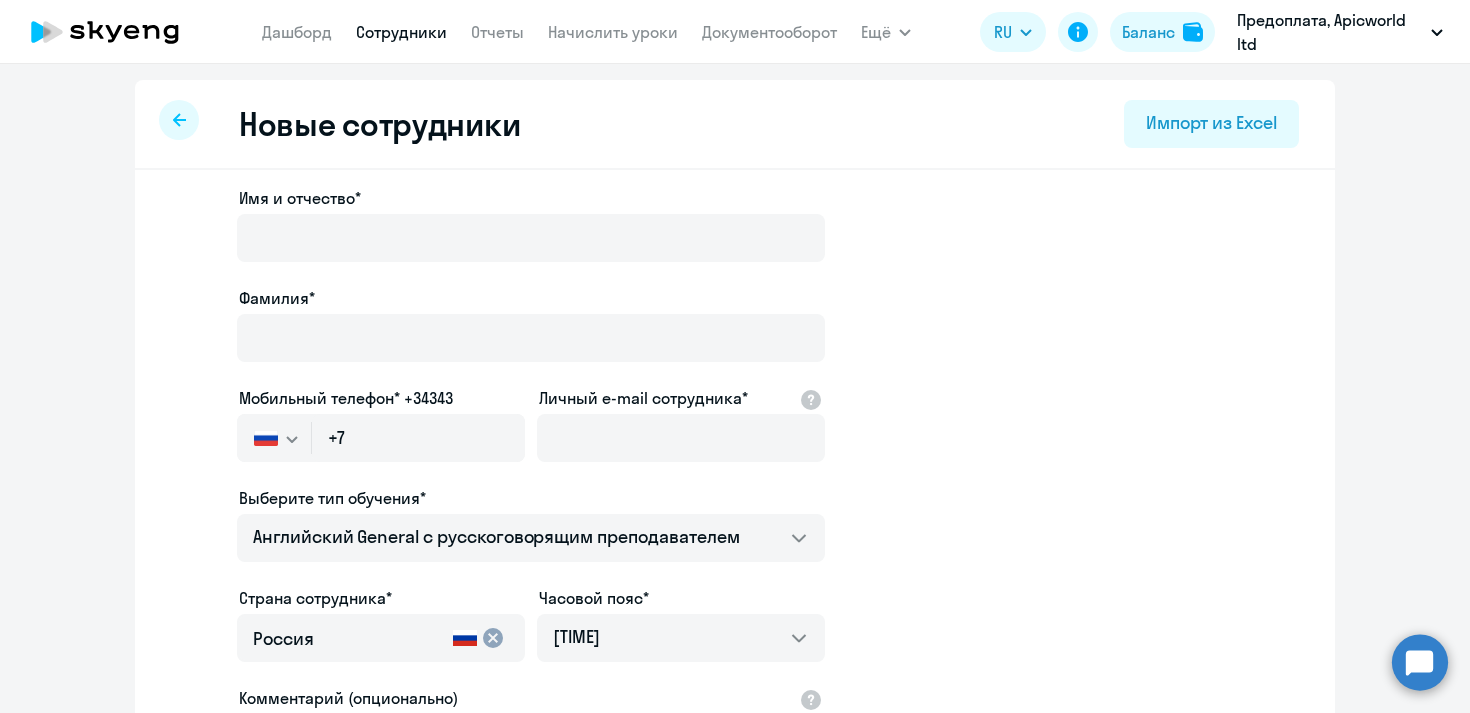 select on "30" 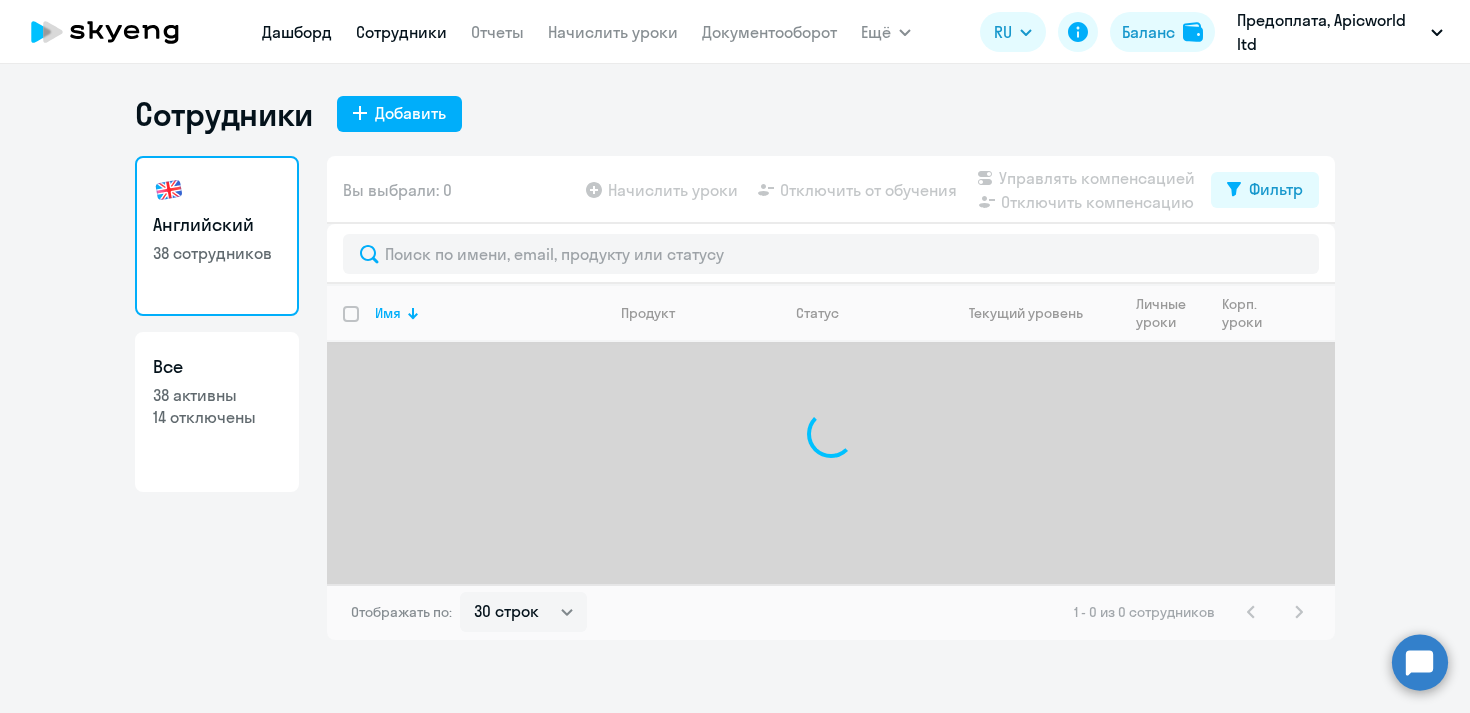 click on "Дашборд" at bounding box center (297, 32) 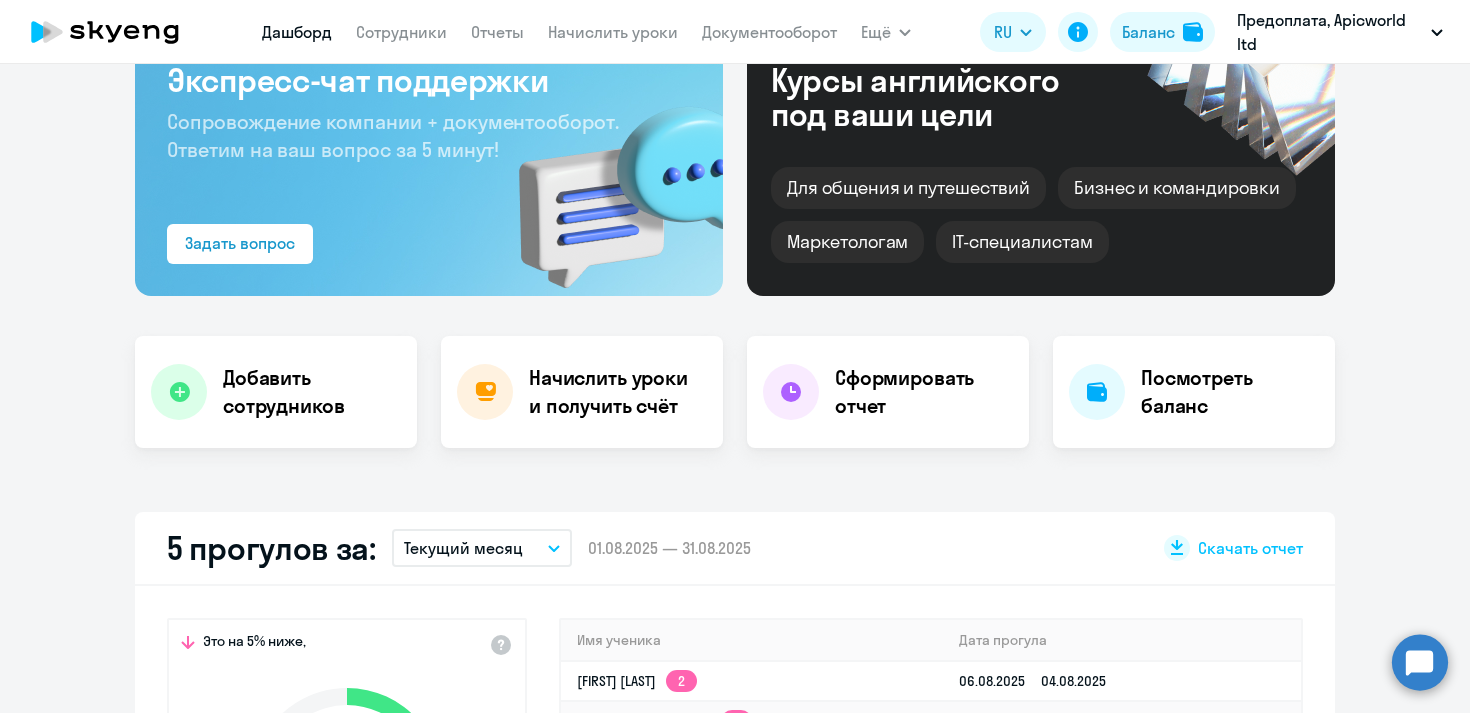 scroll, scrollTop: 0, scrollLeft: 0, axis: both 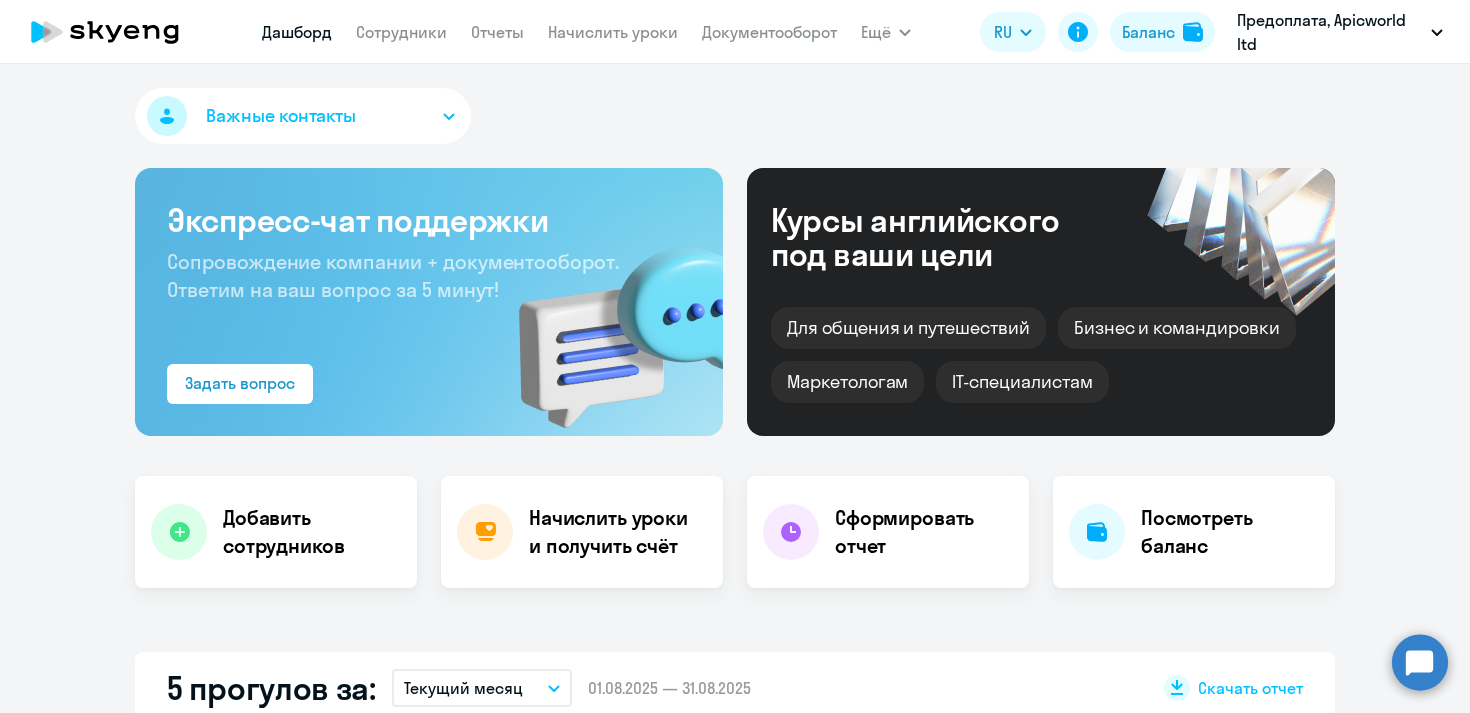 select on "30" 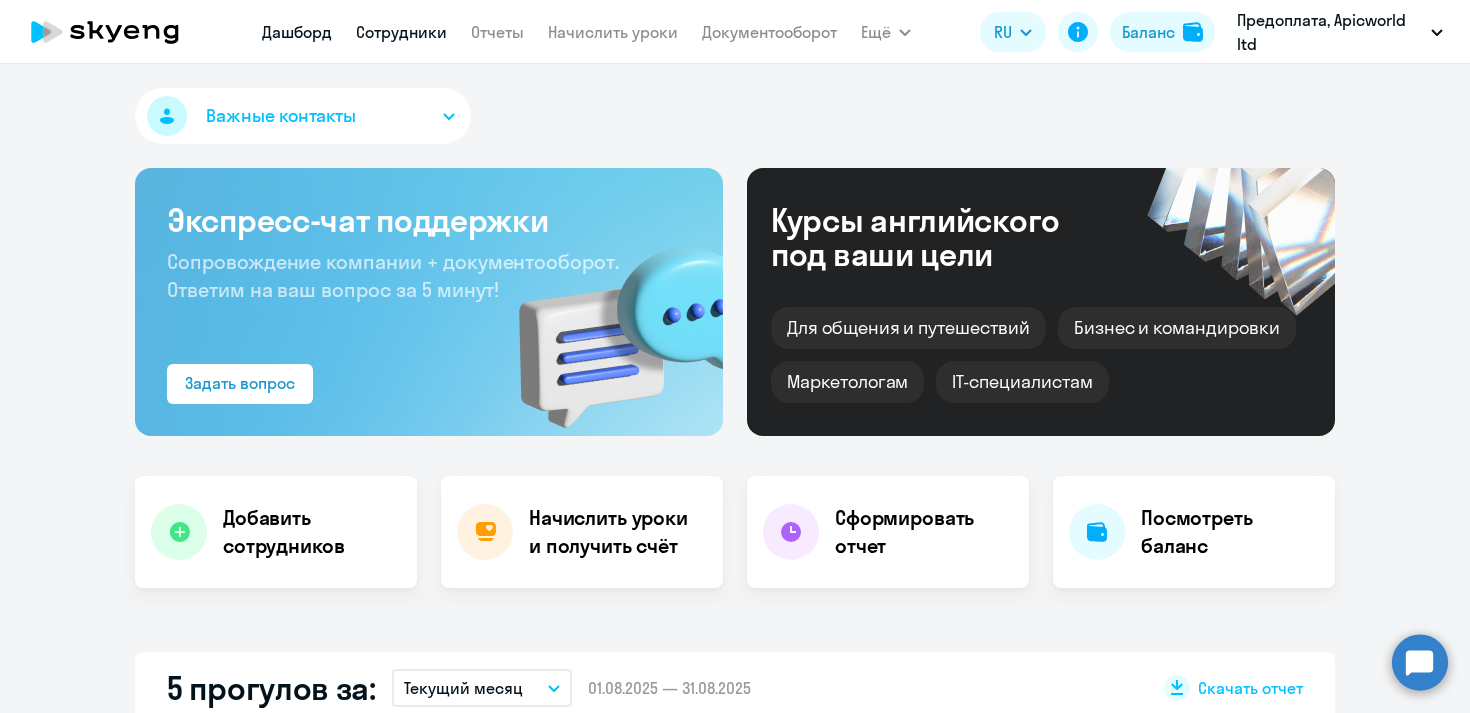 click on "Сотрудники" at bounding box center (401, 32) 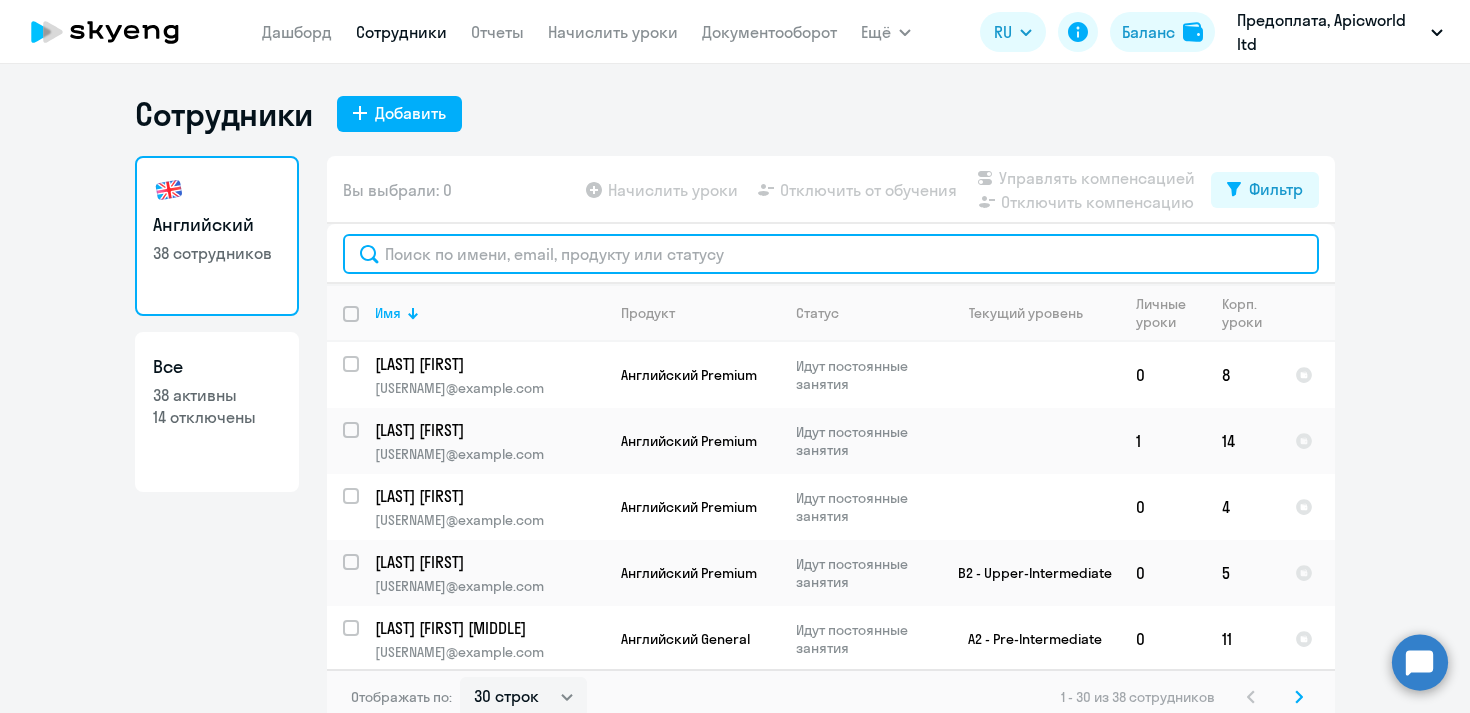 click 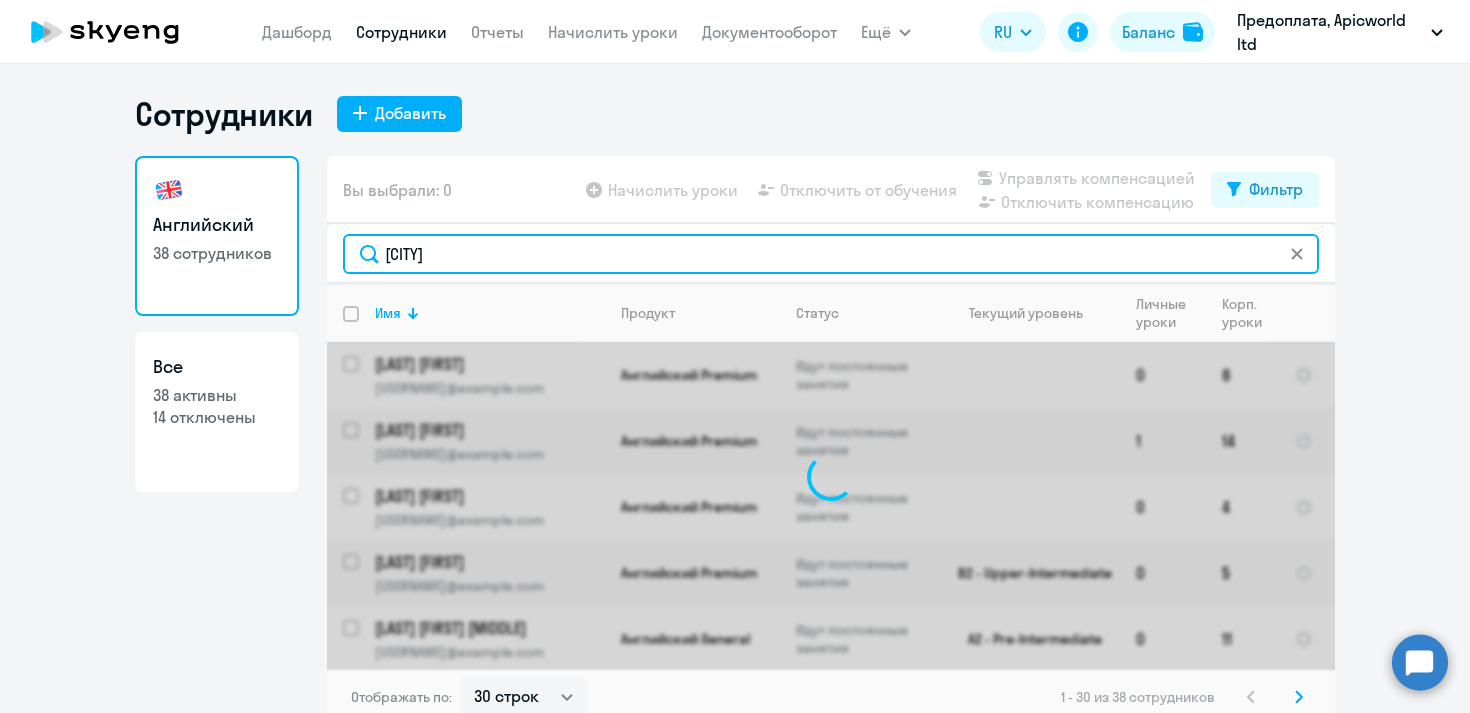 type on "l" 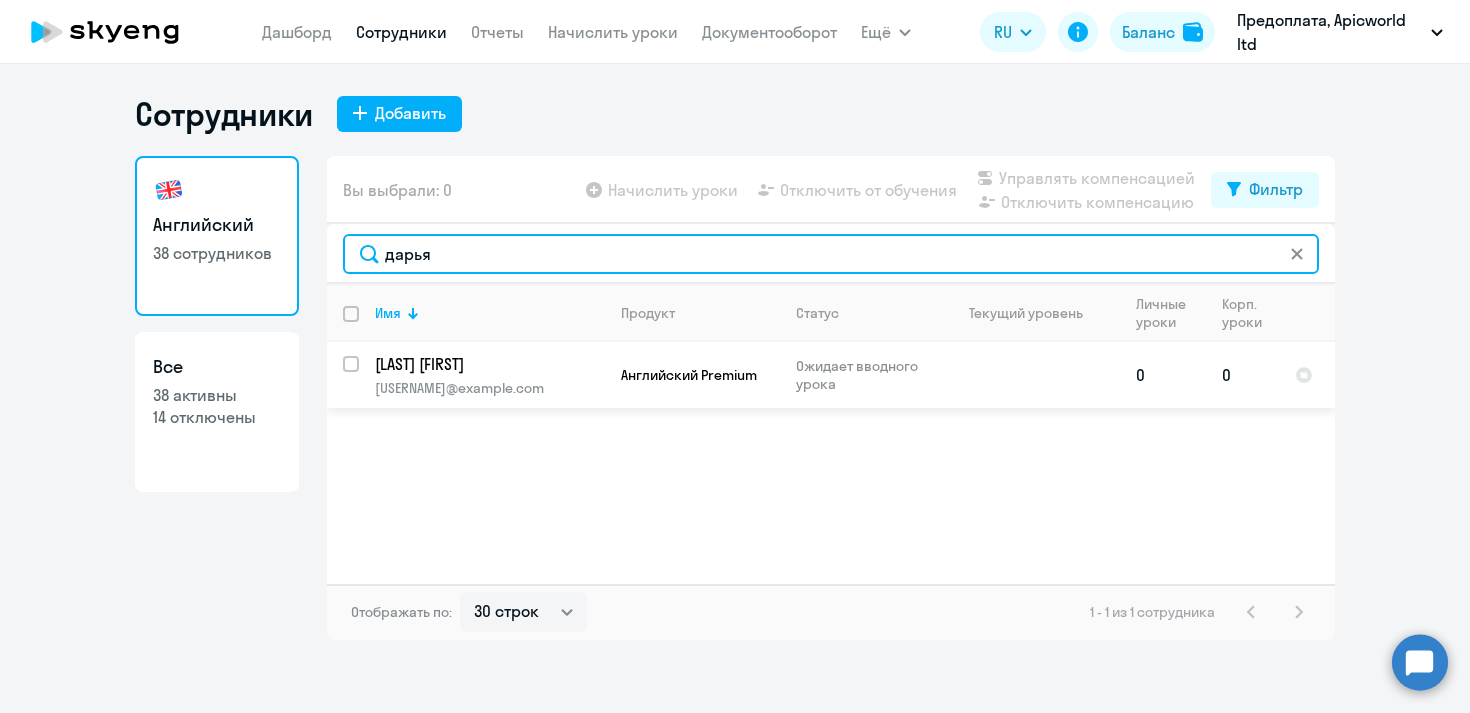 type on "дарья" 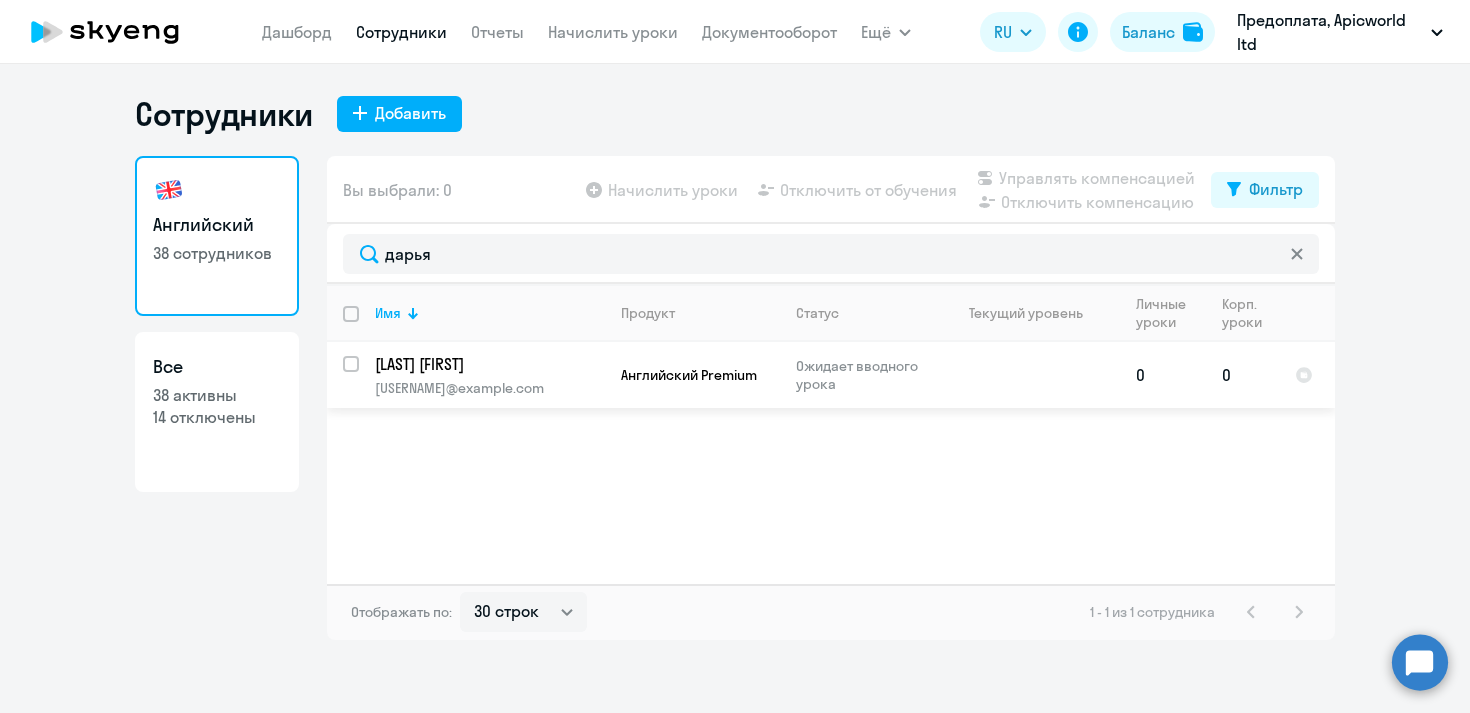 click at bounding box center (363, 376) 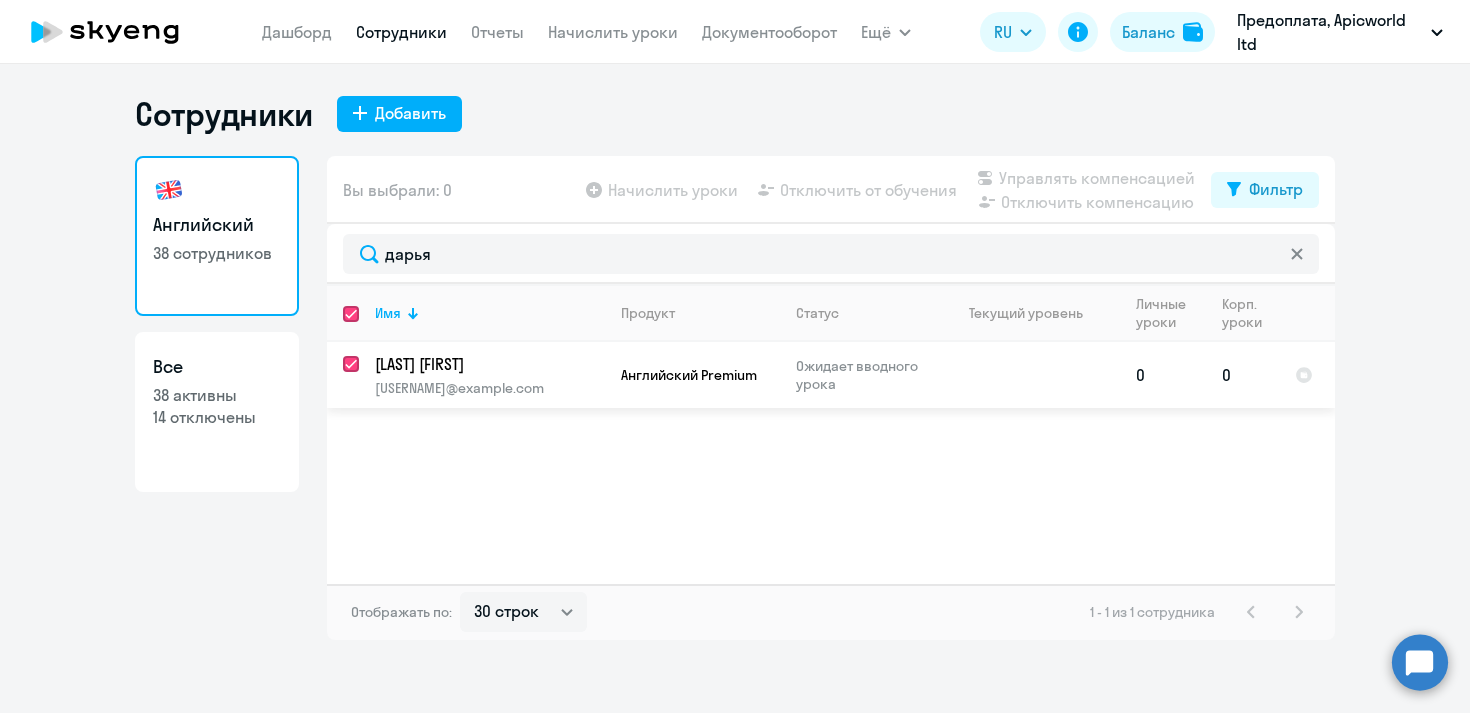 checkbox on "true" 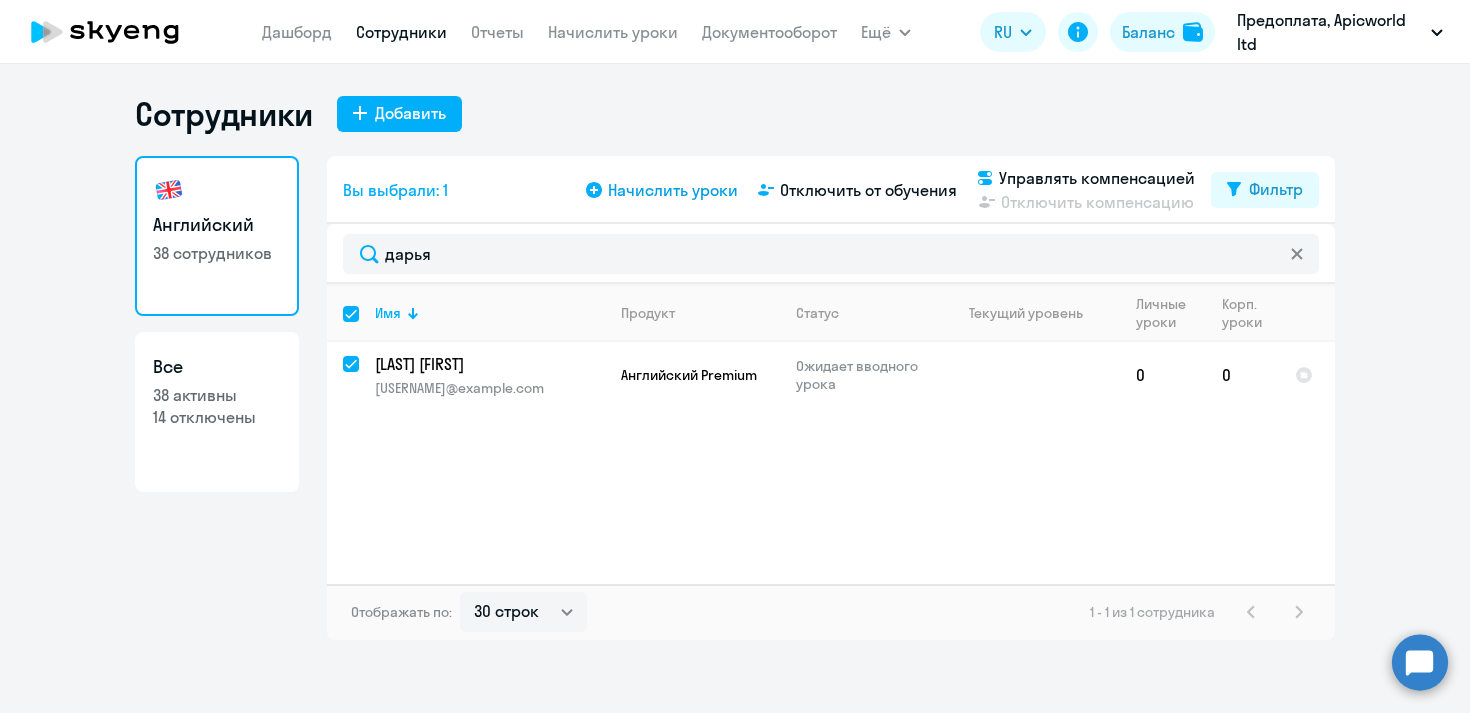 click on "Начислить уроки" 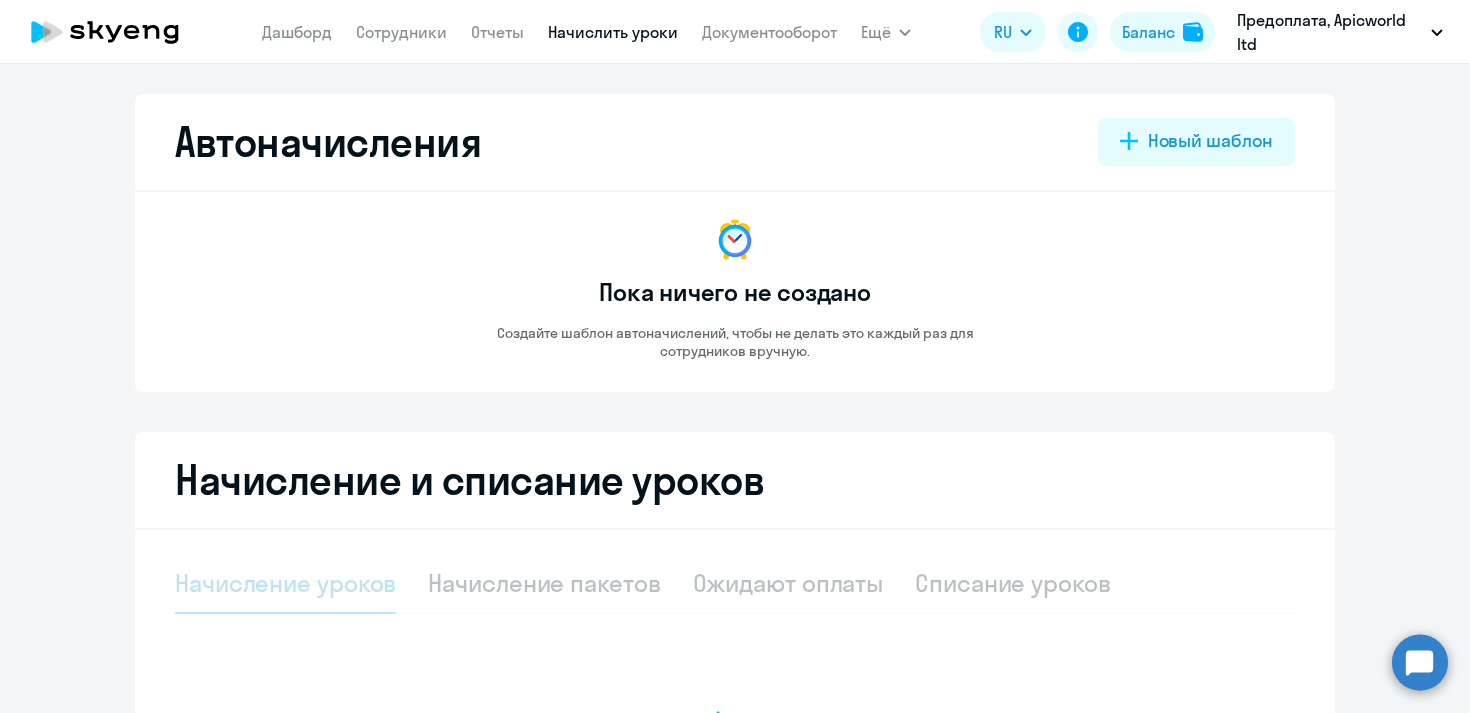select on "10" 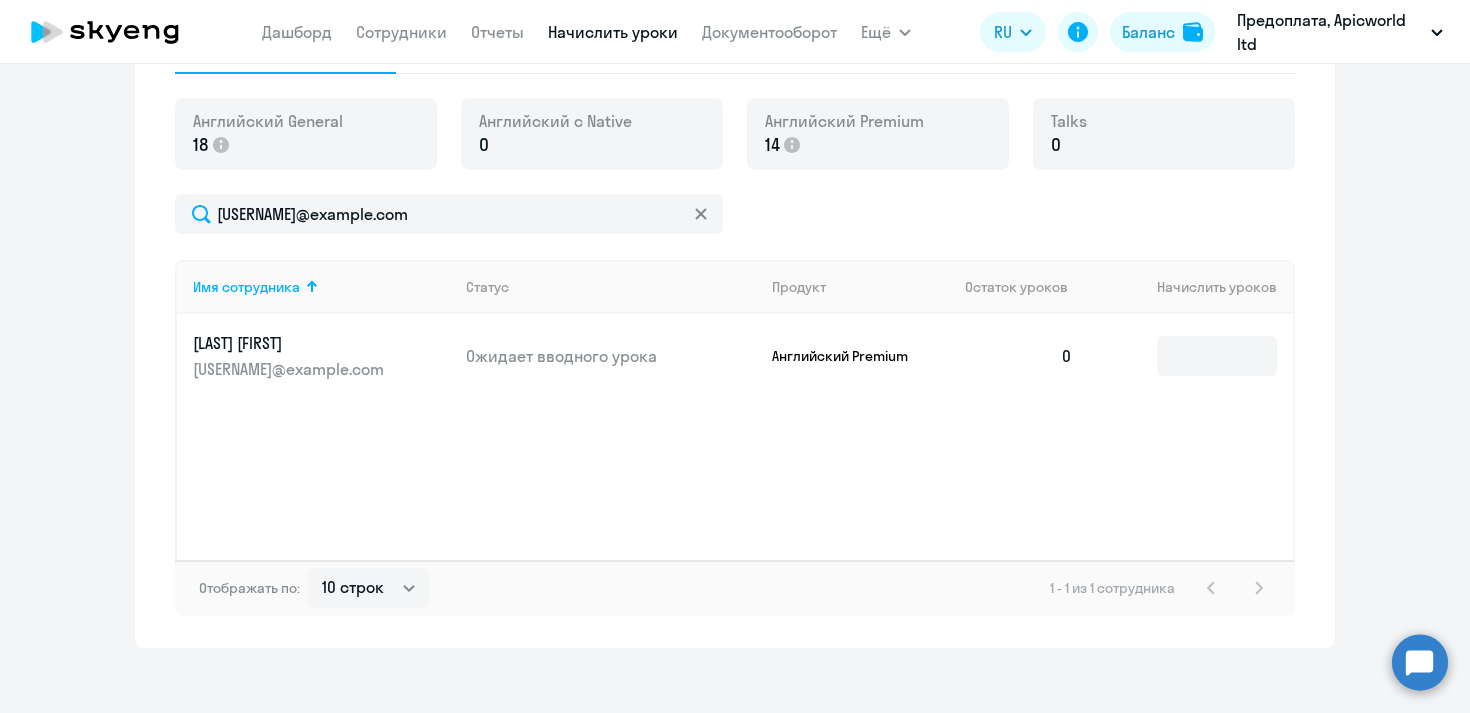 scroll, scrollTop: 555, scrollLeft: 0, axis: vertical 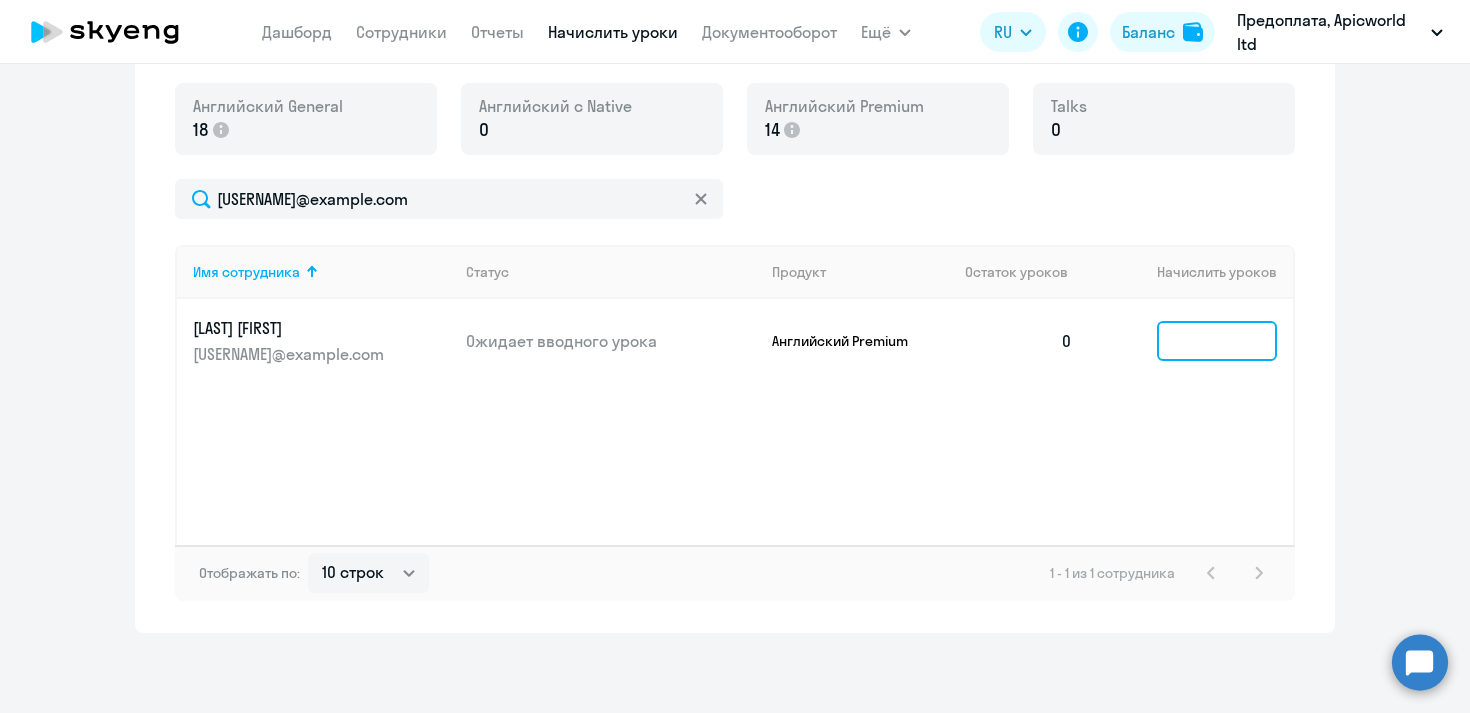 click 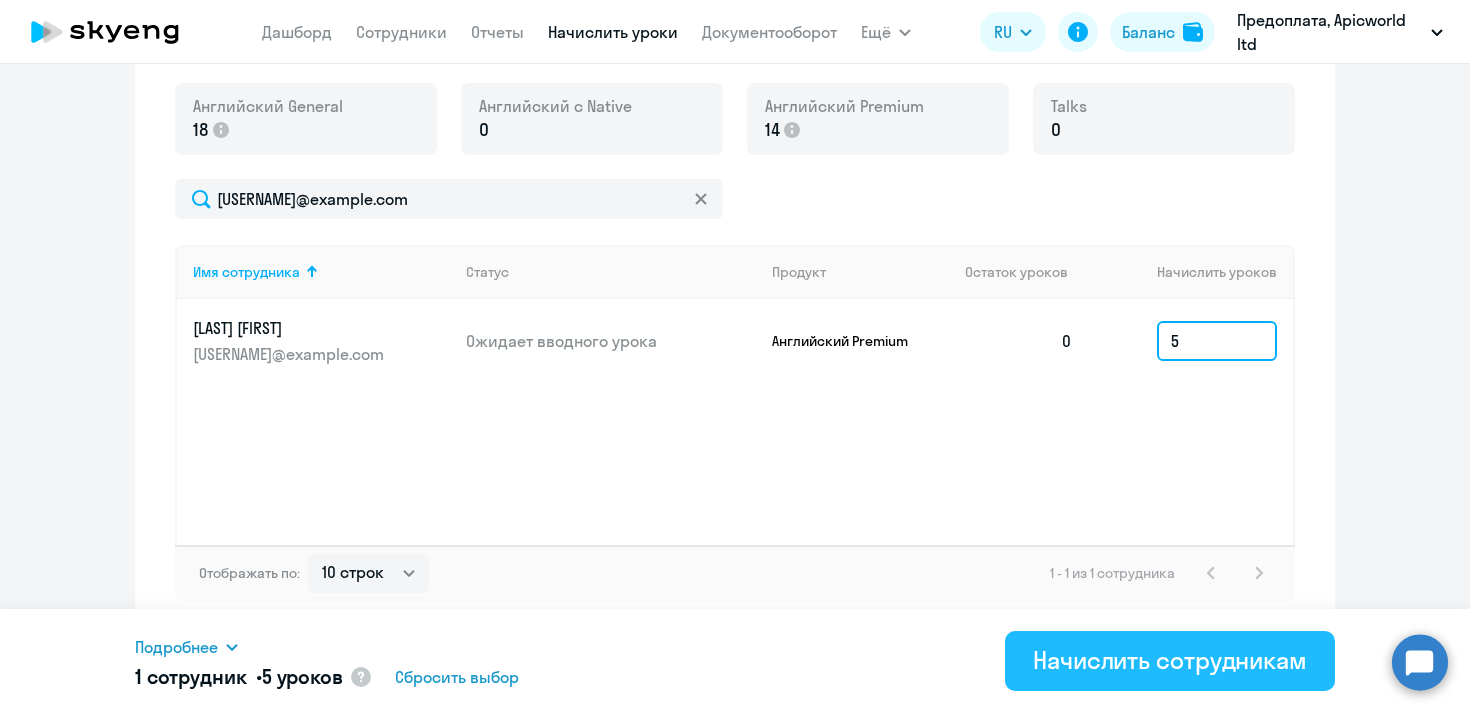 type on "5" 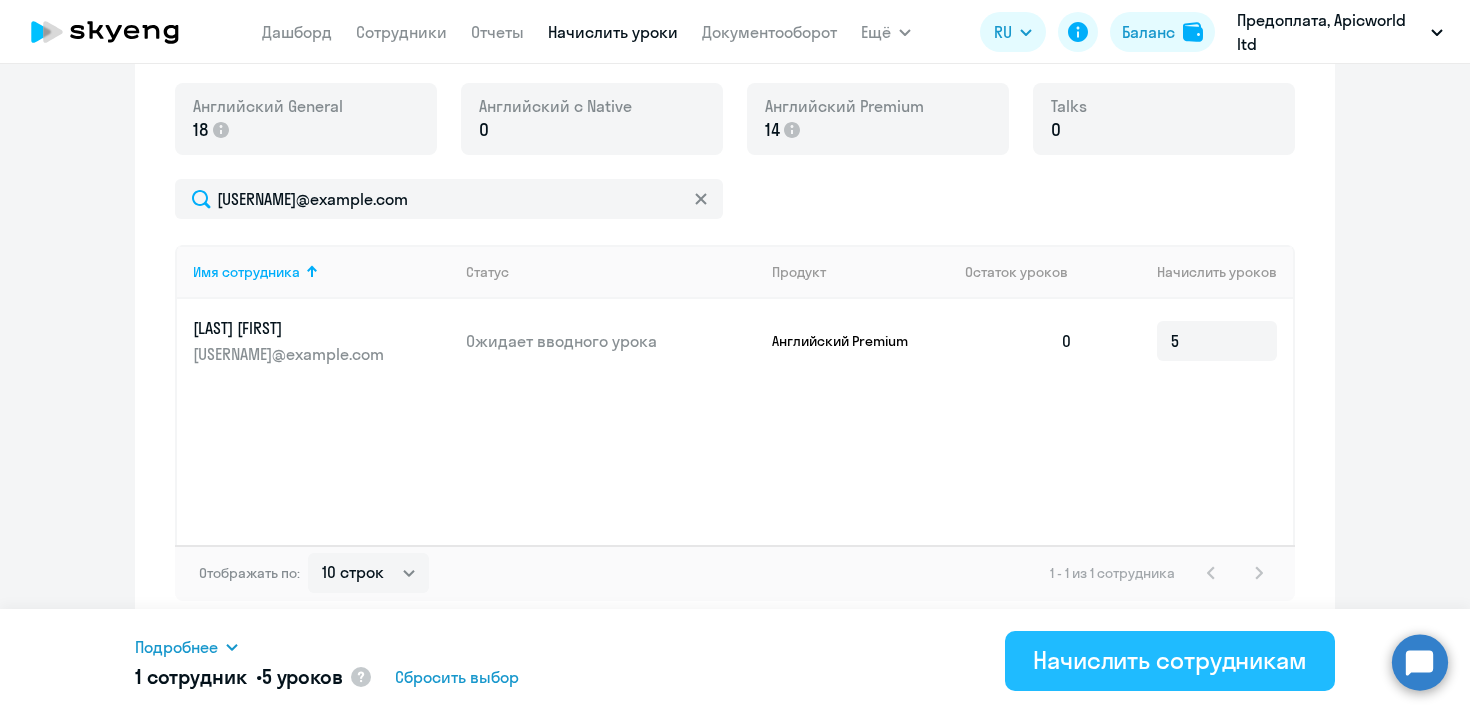 click on "Начислить сотрудникам" at bounding box center [1170, 660] 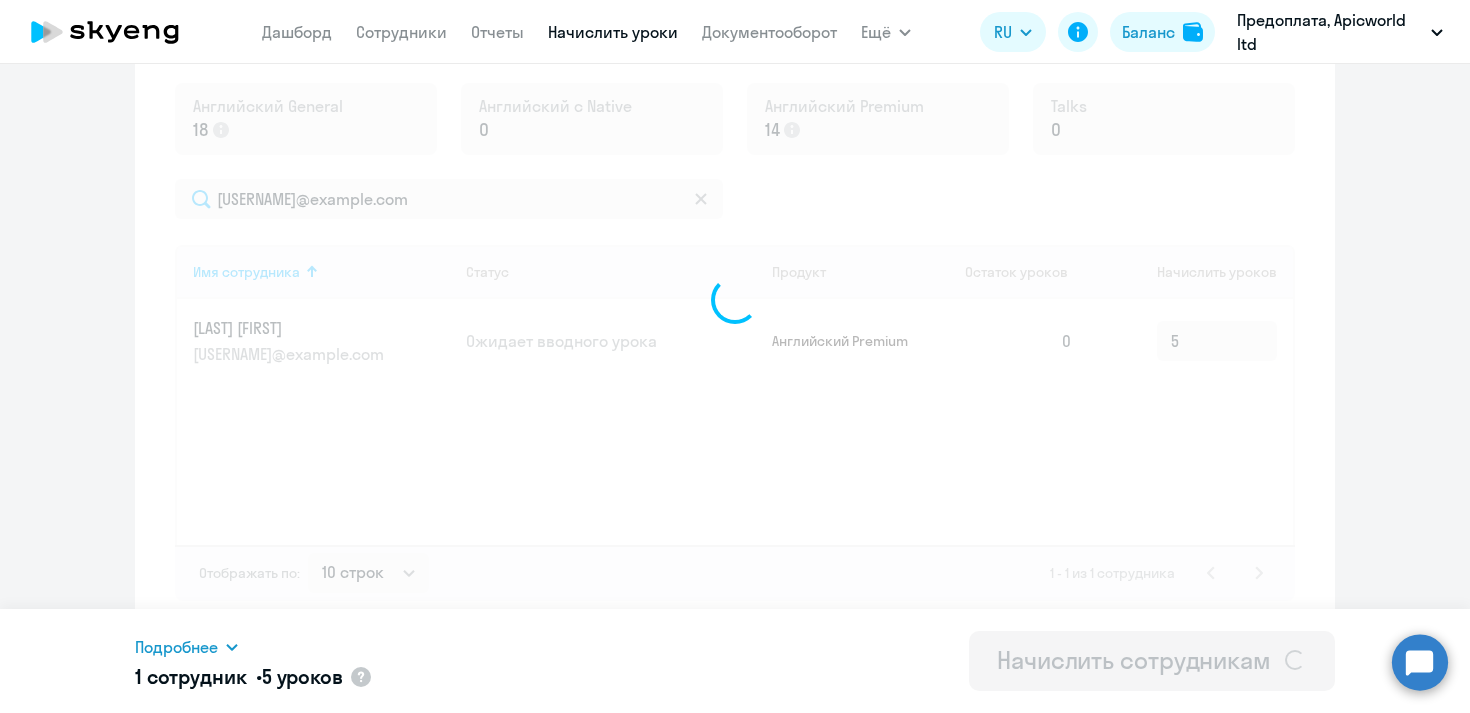 type 